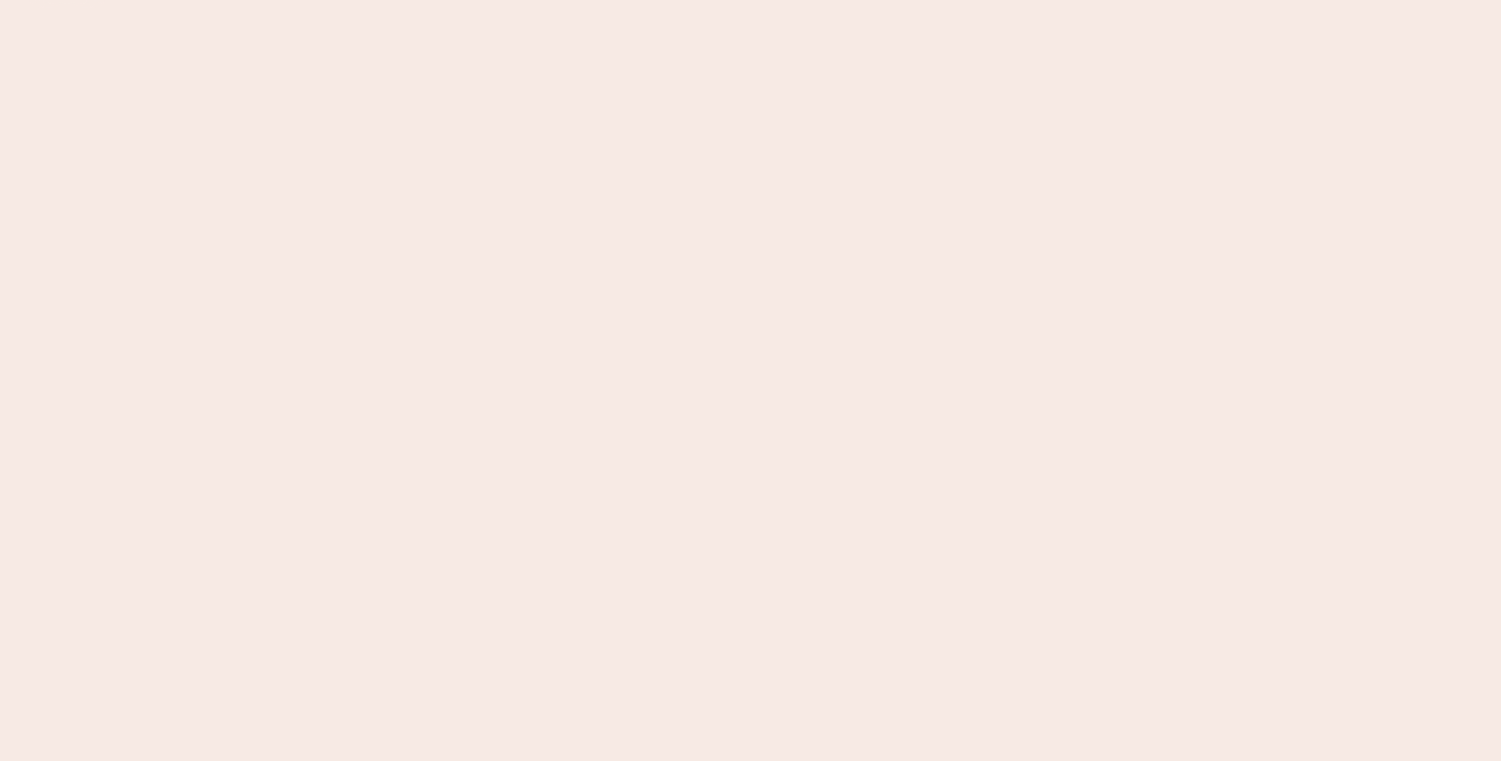 scroll, scrollTop: 0, scrollLeft: 0, axis: both 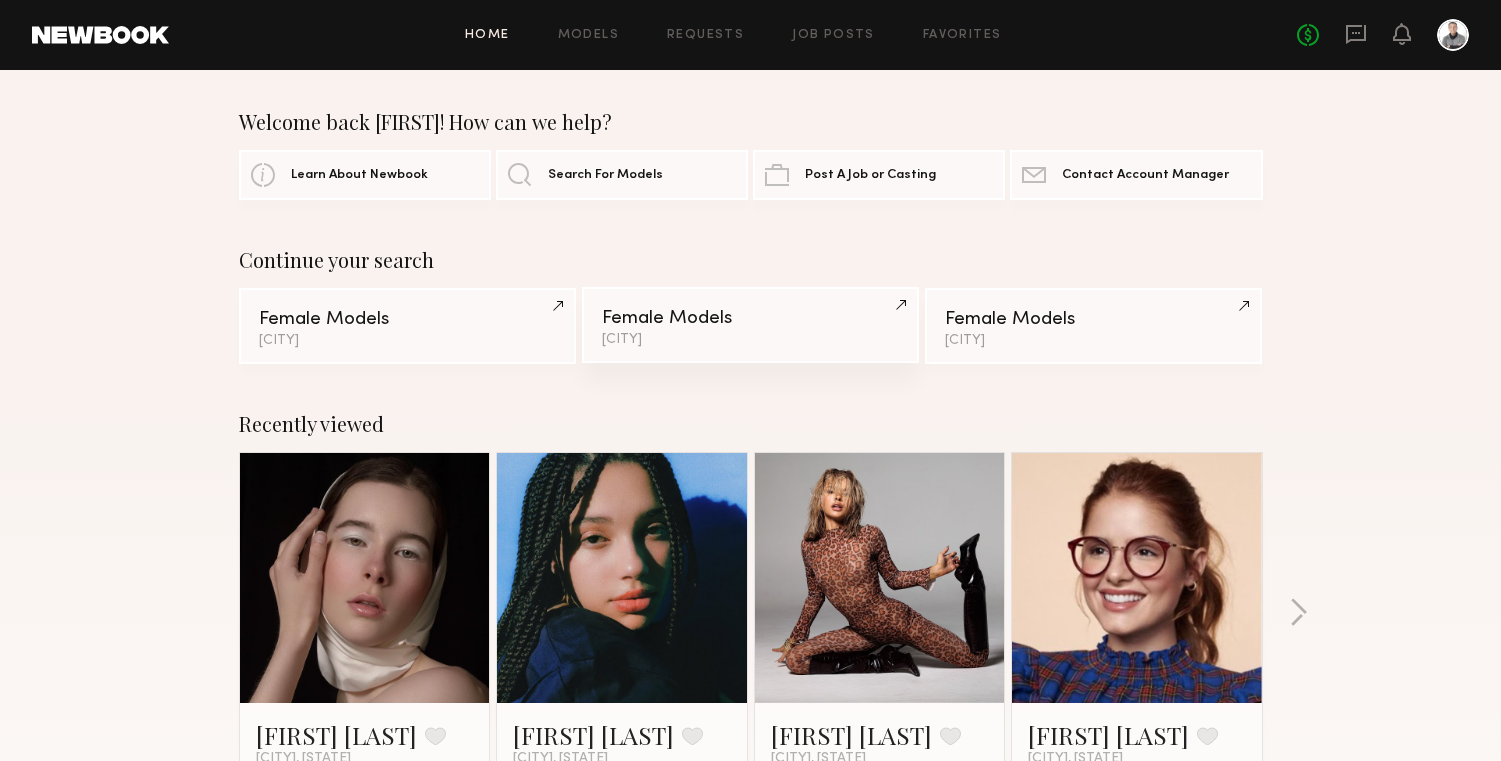 click on "Female Models" 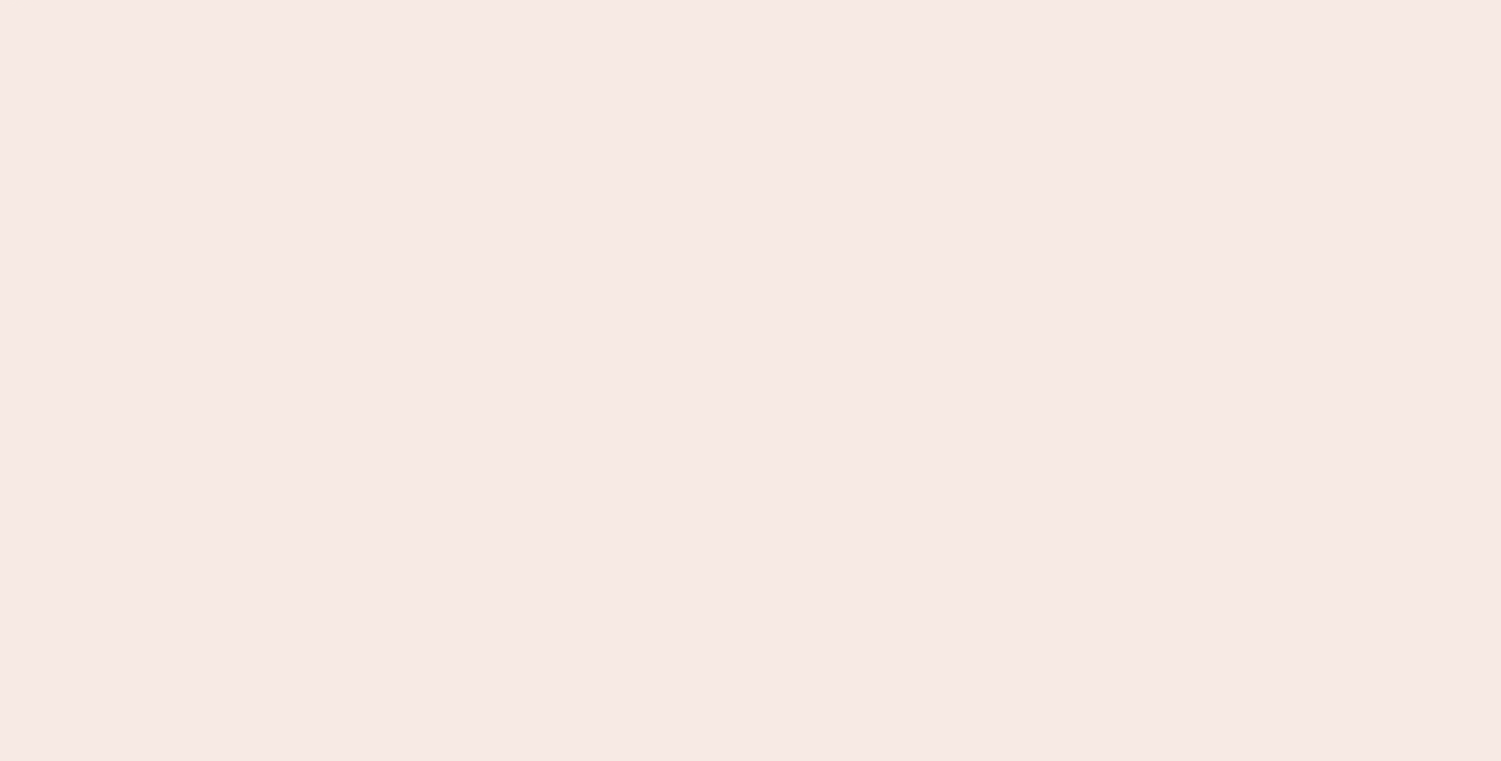 scroll, scrollTop: 0, scrollLeft: 0, axis: both 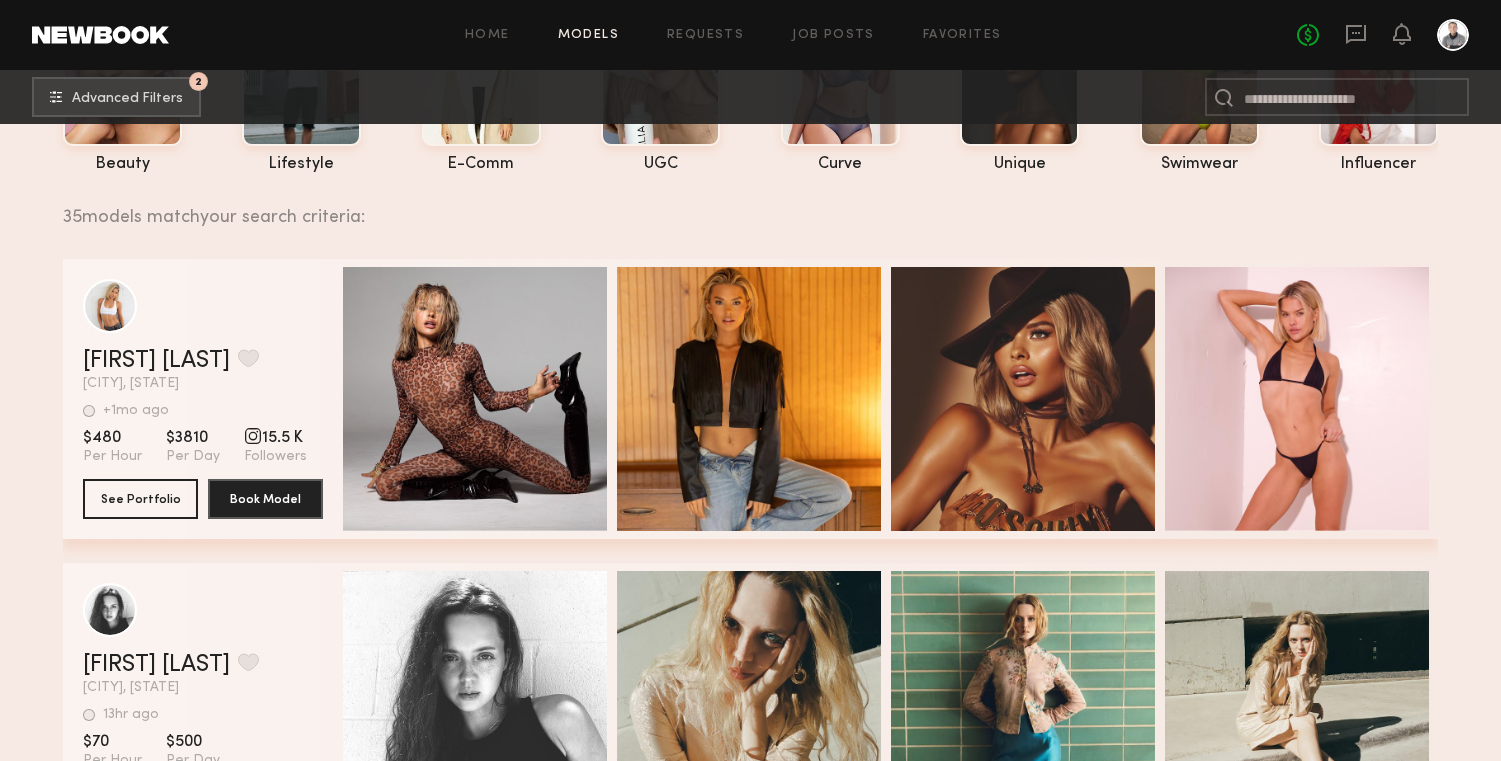 click on "Filter by Category beauty lifestyle e-comm UGC curve unique swimwear influencer 35 models match your search criteria: [FIRST] [LAST]. Favorite [CITY], [STATE] +1mo ago Last Online View Portfolio +1mo ago Last Online $[PRICE] Per Hour $[PRICE] Per Day 15.5 K Followers See Portfolio Book Model Quick Preview Quick Preview Quick Preview Quick Preview [FIRST] [LAST]. Favorite [CITY], [STATE] 13hr ago Last Online View Portfolio 13hr ago Last Online $[PRICE] Per Hour $[PRICE] Per Day See Portfolio Book Model Quick Preview Quick Preview Quick Preview Quick Preview [FIRST] [LAST]. Favorite [CITY], [STATE] Avg. request response time < 24 hr 1wk ago Last Online View Portfolio Avg. request response time < 24 hr 1wk ago Last Online $[PRICE] Per Hour $[PRICE] Per Day See Portfolio Book Model Quick Preview Quick Preview Quick Preview Quick Preview [FIRST] [LAST]. Favorite [CITY], [STATE] 2wk ago Last Online View Portfolio 2wk ago Last Online $[PRICE] Per Hour $[PRICE] Per Day See Portfolio Book Model Quick Preview Quick Preview Quick Preview Quick Preview [FIRST] [LAST]. Favorite [CITY], [STATE]" 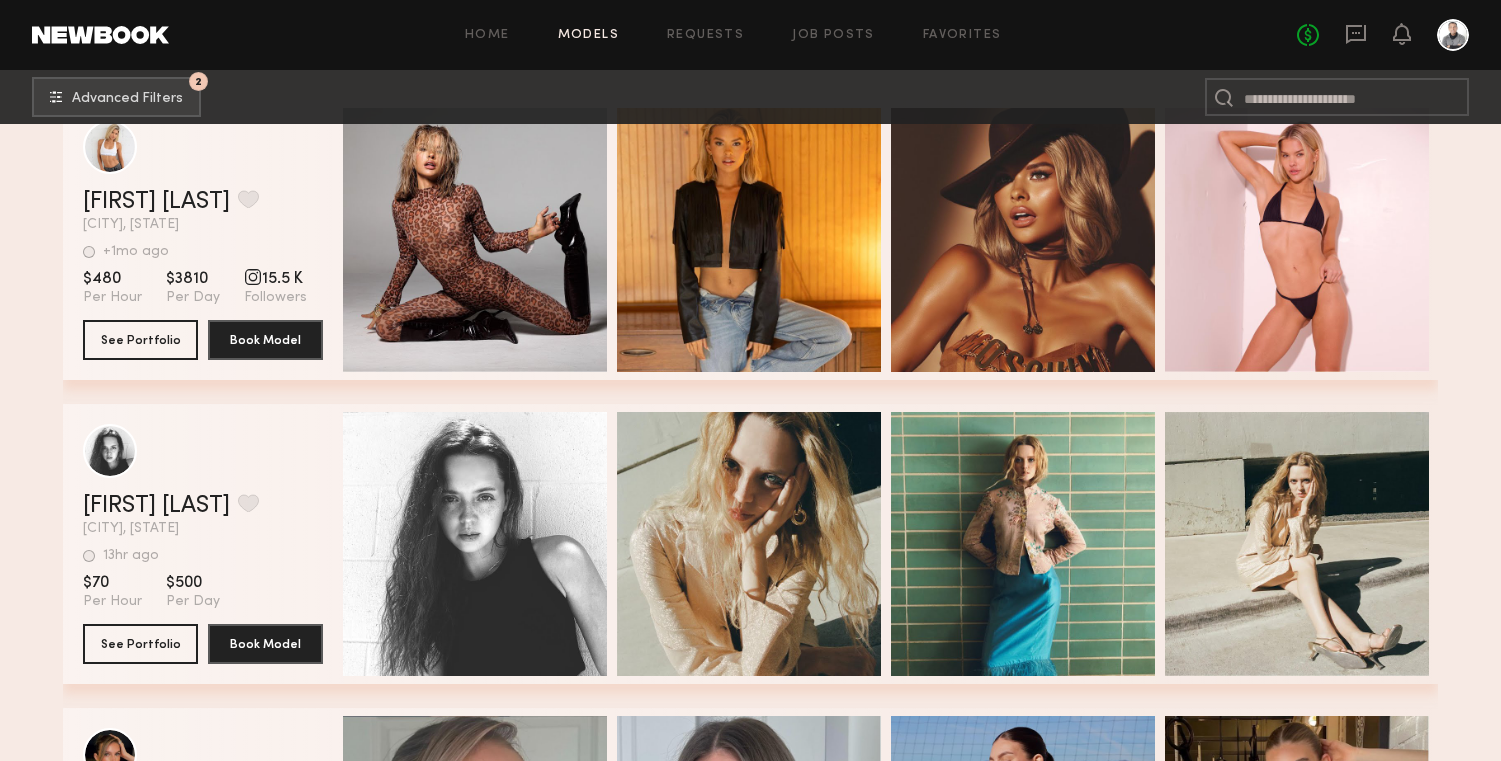 scroll, scrollTop: 593, scrollLeft: 0, axis: vertical 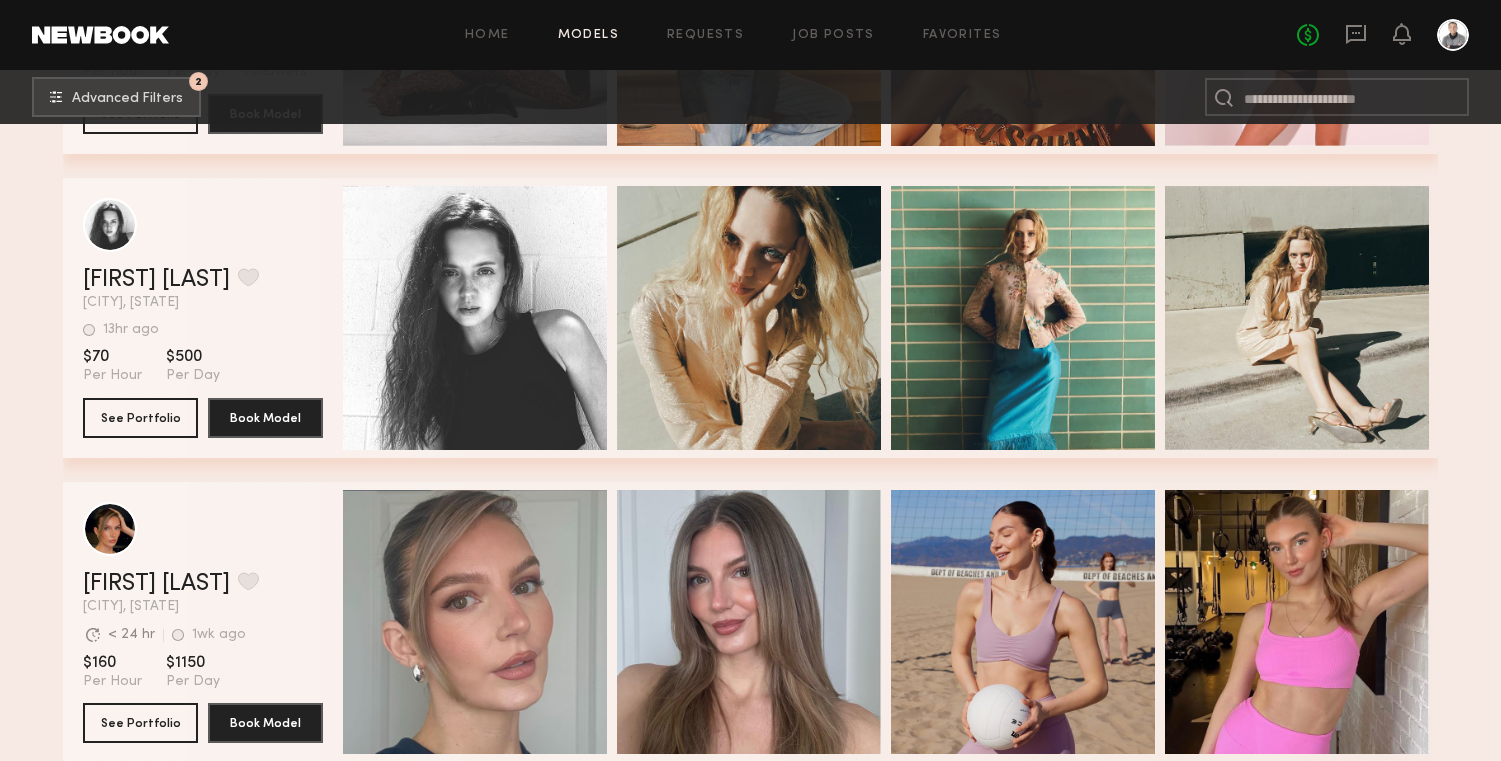 click on "Filter by Category beauty lifestyle e-comm UGC curve unique swimwear influencer 35 models match your search criteria: [FIRST] [LAST]. Favorite [CITY], [STATE] +1mo ago Last Online View Portfolio +1mo ago Last Online $[PRICE] Per Hour $[PRICE] Per Day 15.5 K Followers See Portfolio Book Model Quick Preview Quick Preview Quick Preview Quick Preview [FIRST] [LAST]. Favorite [CITY], [STATE] 13hr ago Last Online View Portfolio 13hr ago Last Online $[PRICE] Per Hour $[PRICE] Per Day See Portfolio Book Model Quick Preview Quick Preview Quick Preview Quick Preview [FIRST] [LAST]. Favorite [CITY], [STATE] Avg. request response time < 24 hr 1wk ago Last Online View Portfolio Avg. request response time < 24 hr 1wk ago Last Online $[PRICE] Per Hour $[PRICE] Per Day See Portfolio Book Model Quick Preview Quick Preview Quick Preview Quick Preview [FIRST] [LAST]. Favorite [CITY], [STATE] 2wk ago Last Online View Portfolio 2wk ago Last Online $[PRICE] Per Hour $[PRICE] Per Day See Portfolio Book Model Quick Preview Quick Preview Quick Preview Quick Preview [FIRST] [LAST]. Favorite [CITY], [STATE]" 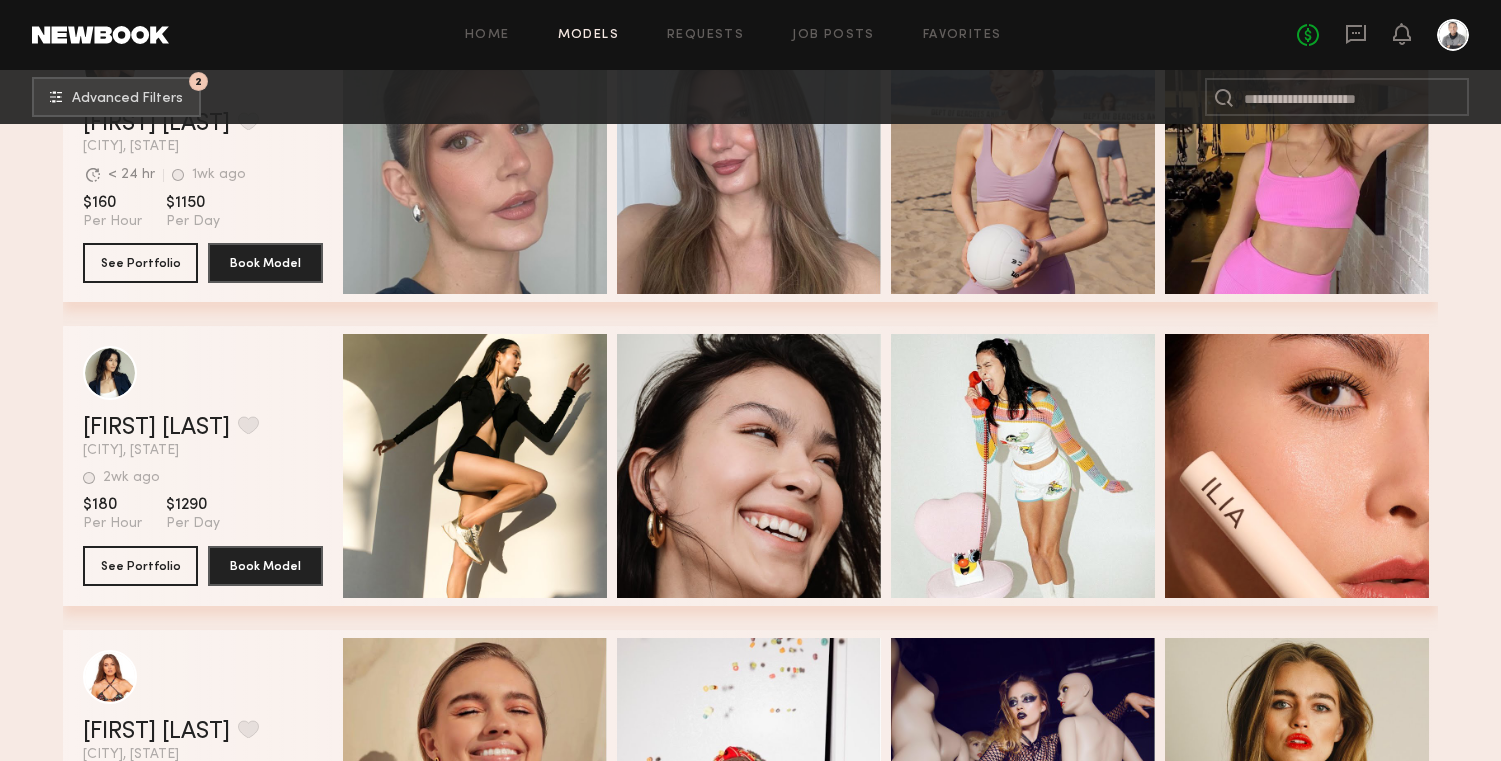 scroll, scrollTop: 1226, scrollLeft: 0, axis: vertical 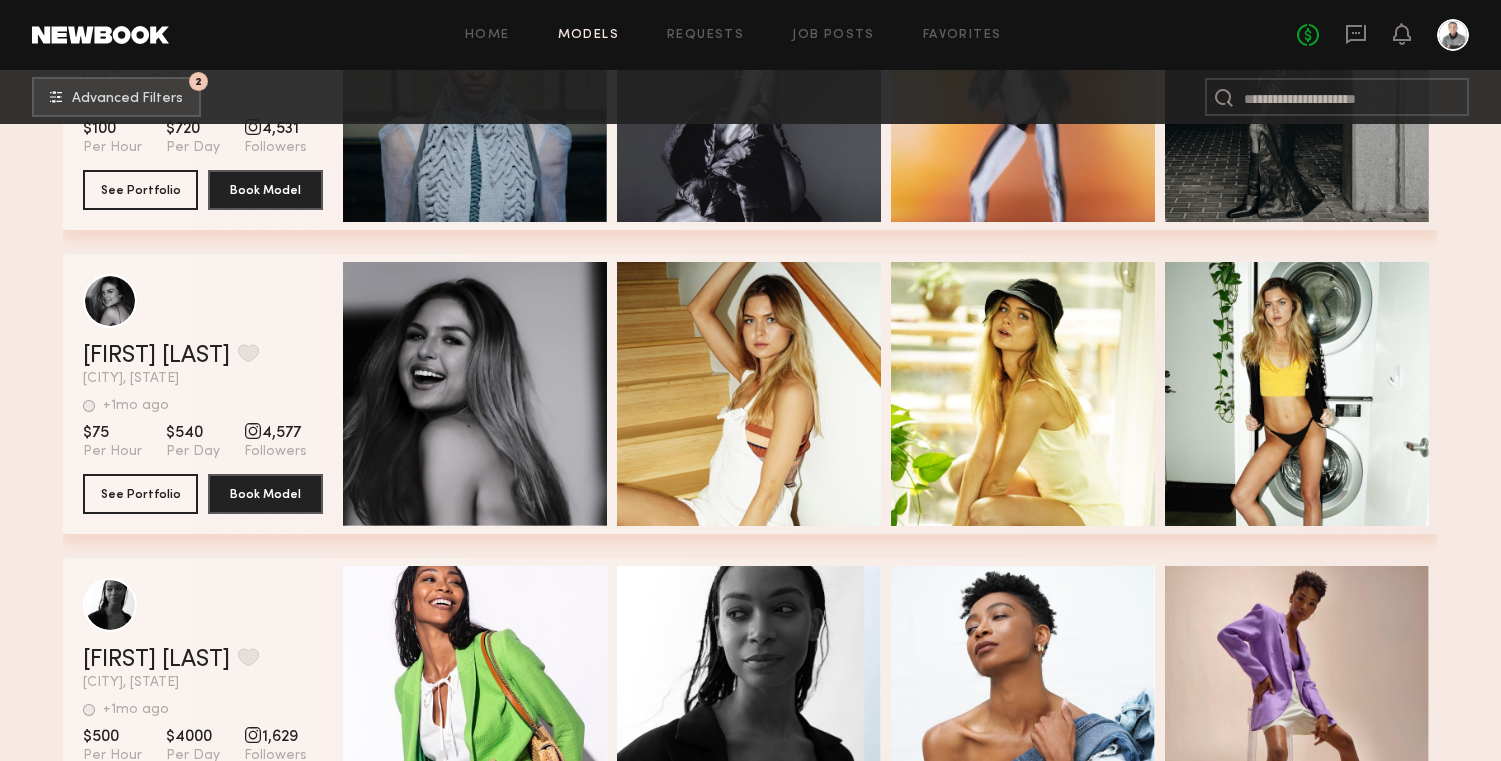 click on "Home Models Requests Job Posts Favorites Sign Out No fees up to $5,000 2 Advanced Filters 2 Filter by Category beauty lifestyle e-comm UGC curve unique swimwear influencer 35 models match your search criteria: [FIRST] [LAST]. Favorite [CITY], [STATE] Avg. request response time < 24 hr +1mo ago Last Online View Portfolio Avg. request response time < 24 hr +1mo ago Last Online $[PRICE] Per Hour $[PRICE] Per Day 36 K Followers See Portfolio Book Model Quick Preview Quick Preview Quick Preview Quick Preview [FIRST] [LAST]. Favorite [CITY], [STATE] +1mo ago Last Online View Portfolio +1mo ago Last Online $[PRICE] Per Hour $[PRICE] Per Day 4,531 Followers See Portfolio Book Model Quick Preview Quick Preview Quick Preview Quick Preview [FIRST] [LAST]. Favorite [CITY], [STATE] +1mo ago Last Online View Portfolio +1mo ago Last Online $[PRICE] Per Hour $[PRICE] Per Day 4,577 Followers See Portfolio Book Model Quick Preview Quick Preview Quick Preview Quick Preview [FIRST] [LAST]. Favorite [CITY], [STATE] +1mo ago Last Online View Portfolio +1mo ago Last Online $[PRICE]" at bounding box center (750, -284) 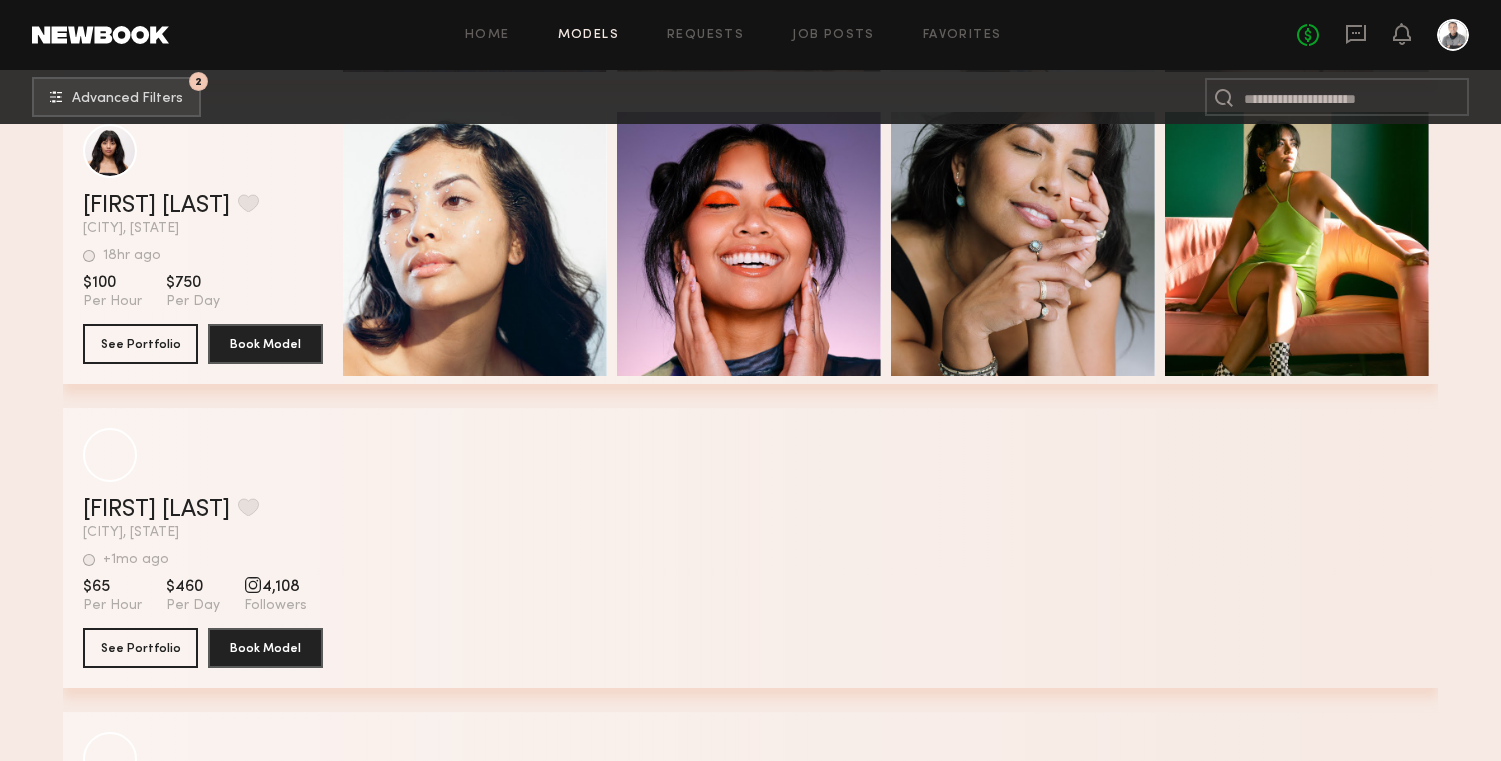 scroll, scrollTop: 3622, scrollLeft: 0, axis: vertical 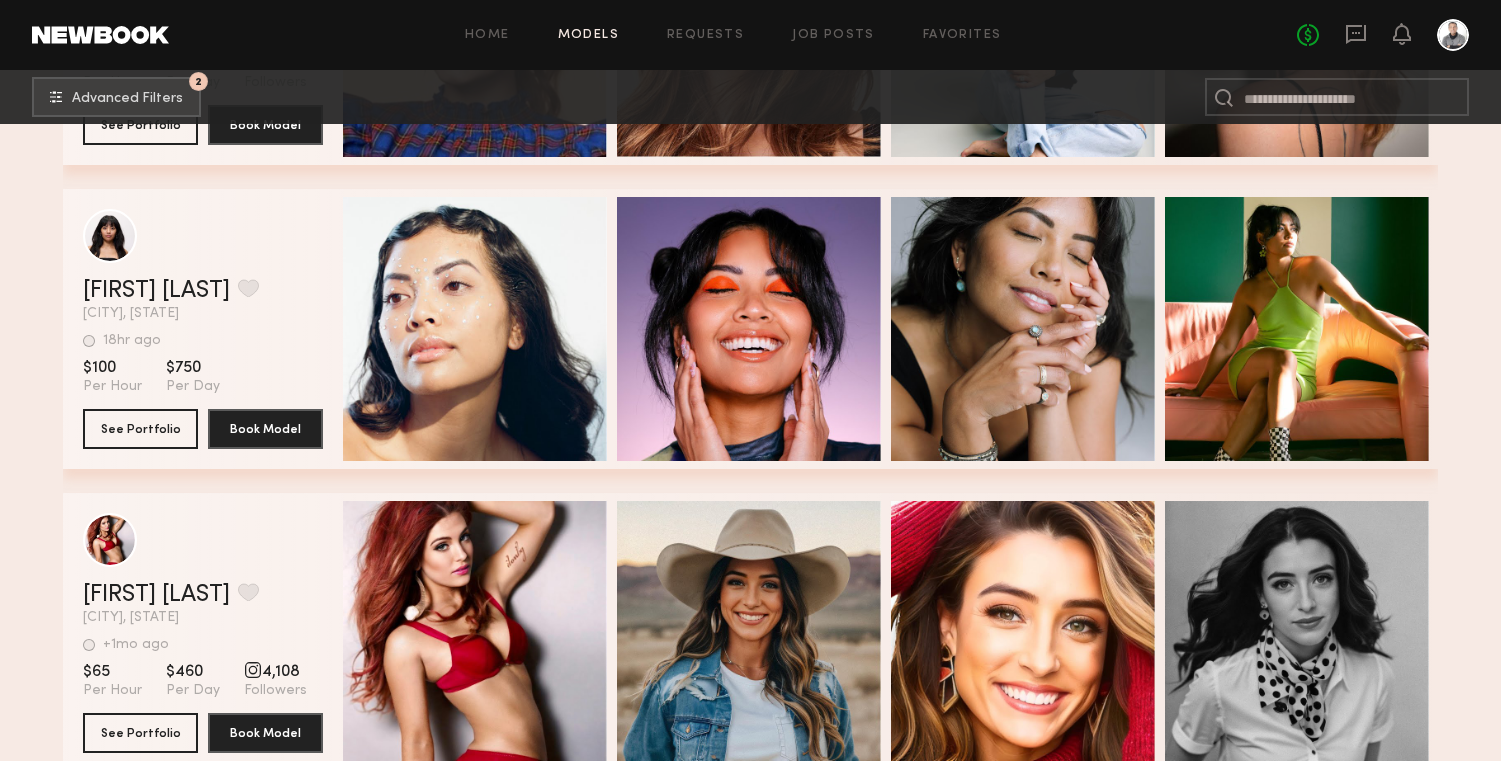 click on "Filter by Category  beauty lifestyle e-comm UGC curve unique swimwear influencer 35  models match  your search criteria: Maggie L. Favorite Austin, TX +1mo ago Last Online View Portfolio +1mo ago Last Online $480 Per Hour $3810 Per Day 15.5 K Followers See Portfolio Book Model Quick Preview Quick Preview Quick Preview Quick Preview Irina F. Favorite Austin, TX 13hr ago Last Online View Portfolio 13hr ago Last Online $70 Per Hour $500 Per Day See Portfolio Book Model Quick Preview Quick Preview Quick Preview Quick Preview Taylor S. Favorite Austin, TX Avg. request  response time < 24 hr 1wk ago Last Online View Portfolio Avg. request  response time < 24 hr 1wk ago Last Online $160 Per Hour $1150 Per Day See Portfolio Book Model Quick Preview Quick Preview Quick Preview Quick Preview Jeanette H. Favorite Austin, TX 2wk ago Last Online View Portfolio 2wk ago Last Online $180 Per Hour $1290 Per Day See Portfolio Book Model Quick Preview Quick Preview Quick Preview Quick Preview Hannah D. Favorite Austin, TX" 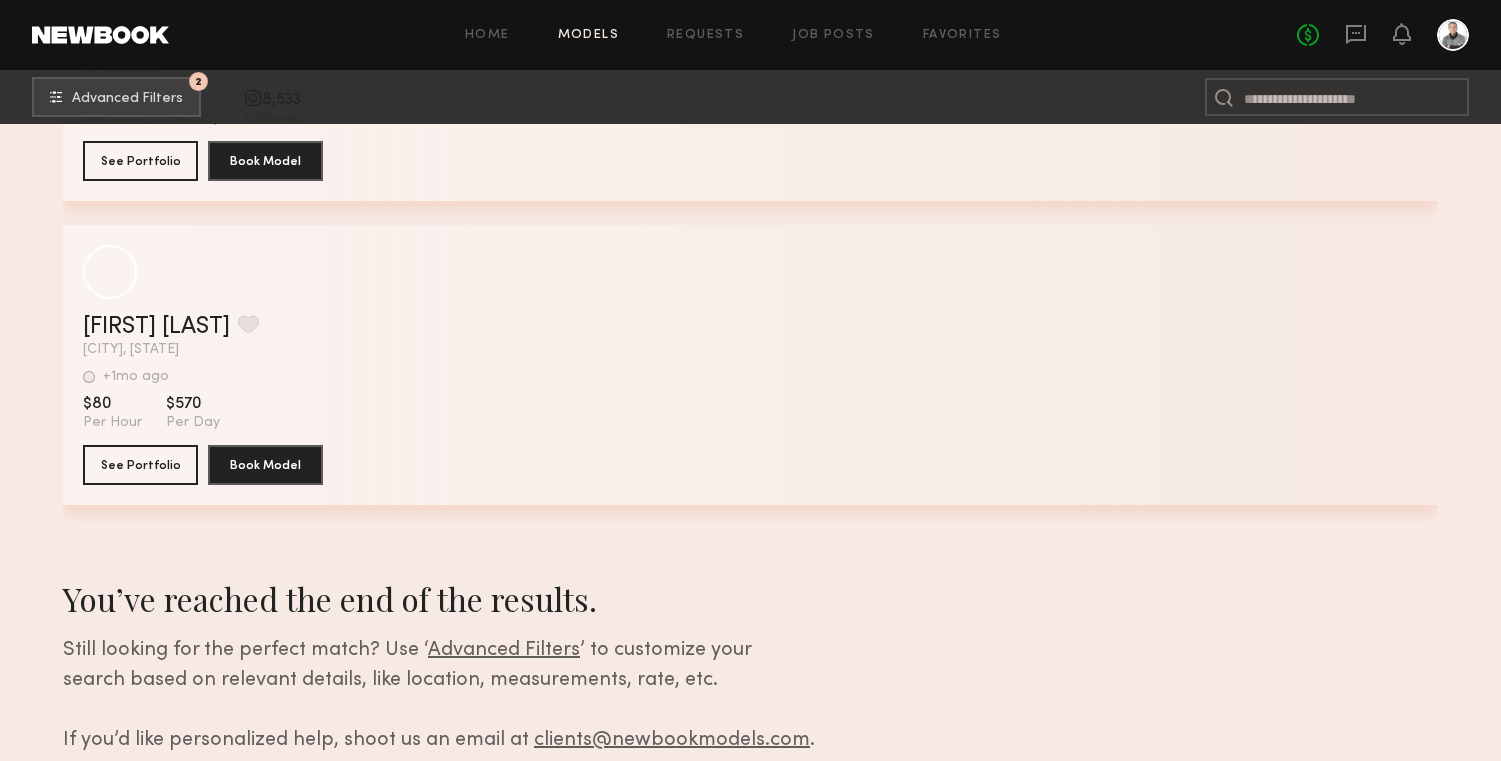 scroll, scrollTop: 10606, scrollLeft: 0, axis: vertical 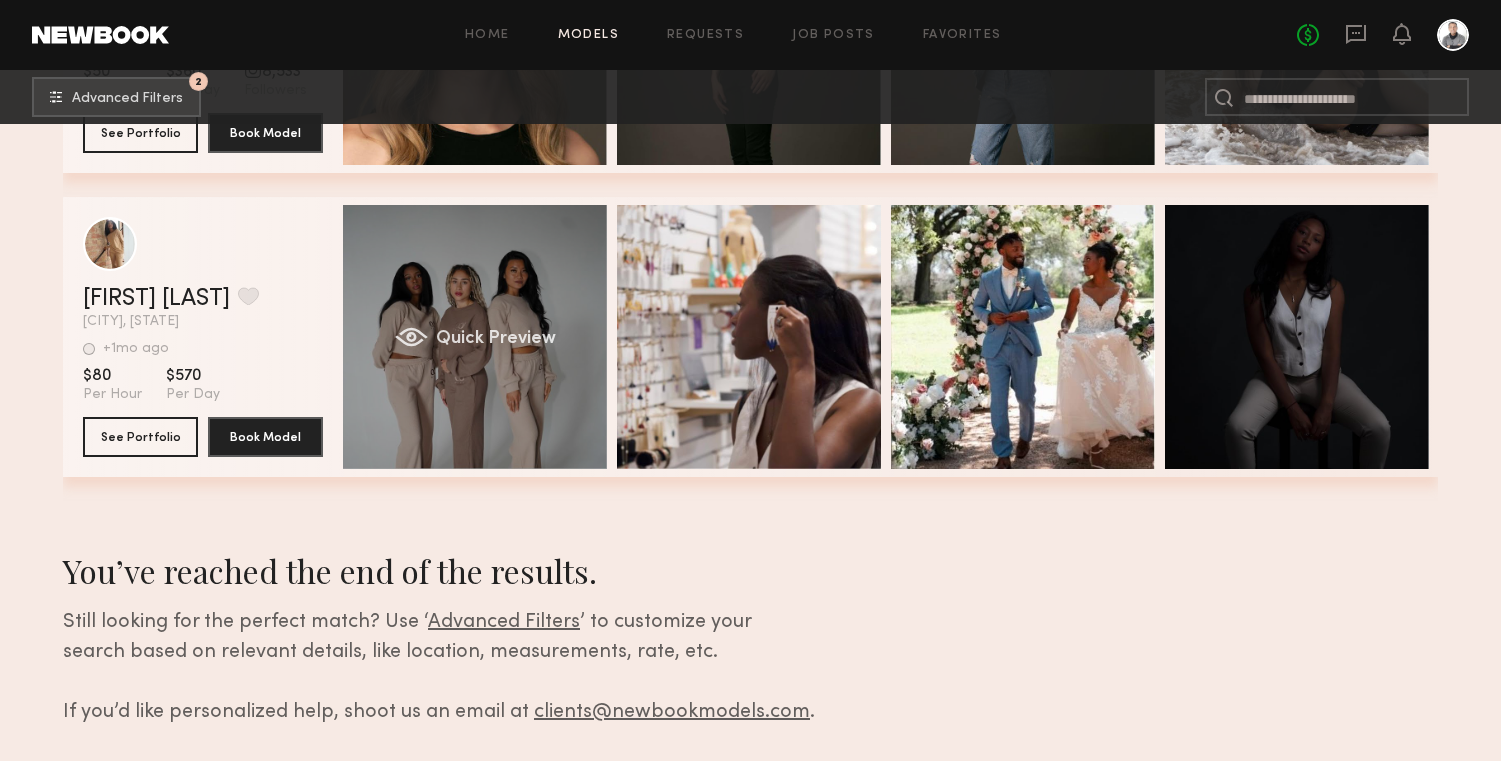 click on "Quick Preview" 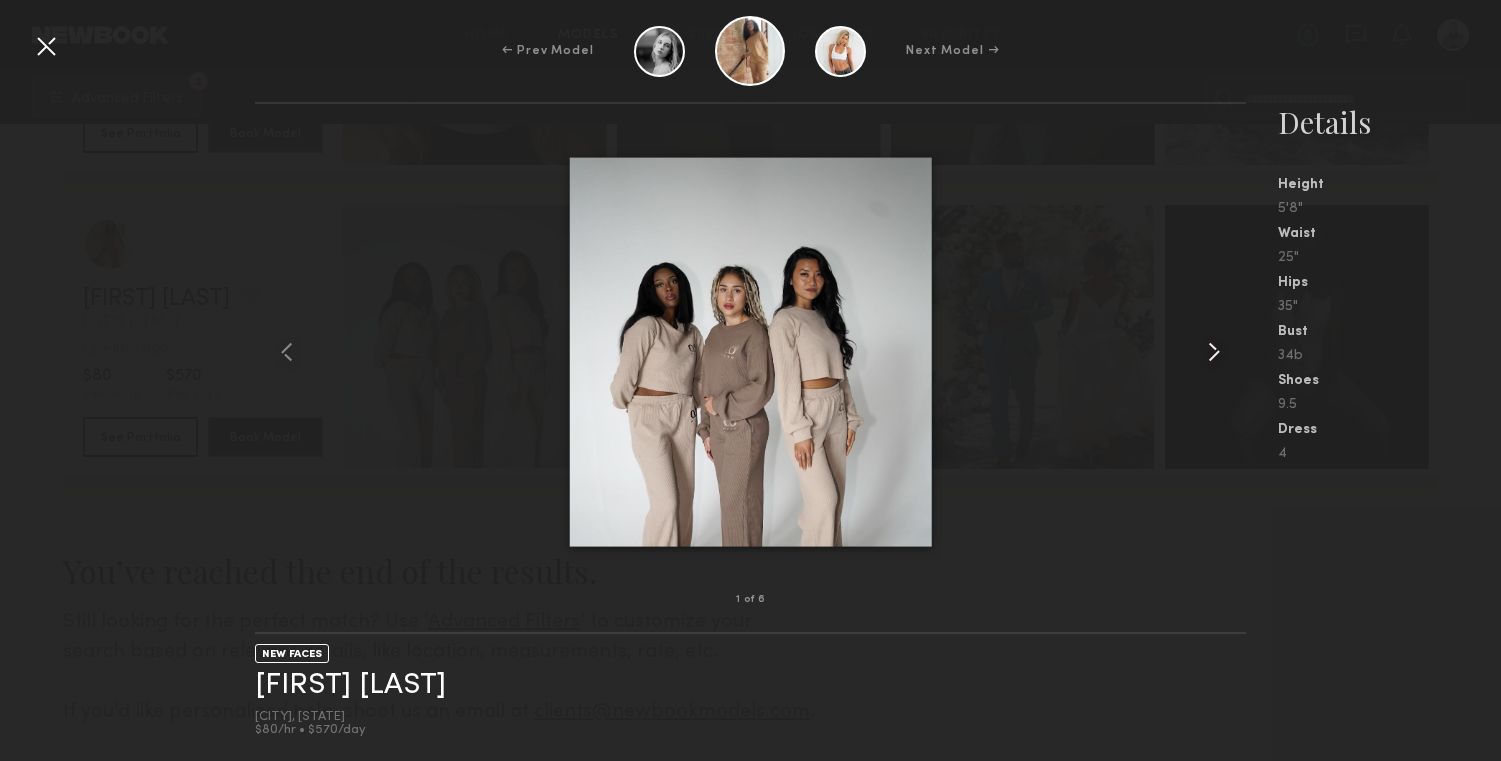 click at bounding box center (1214, 352) 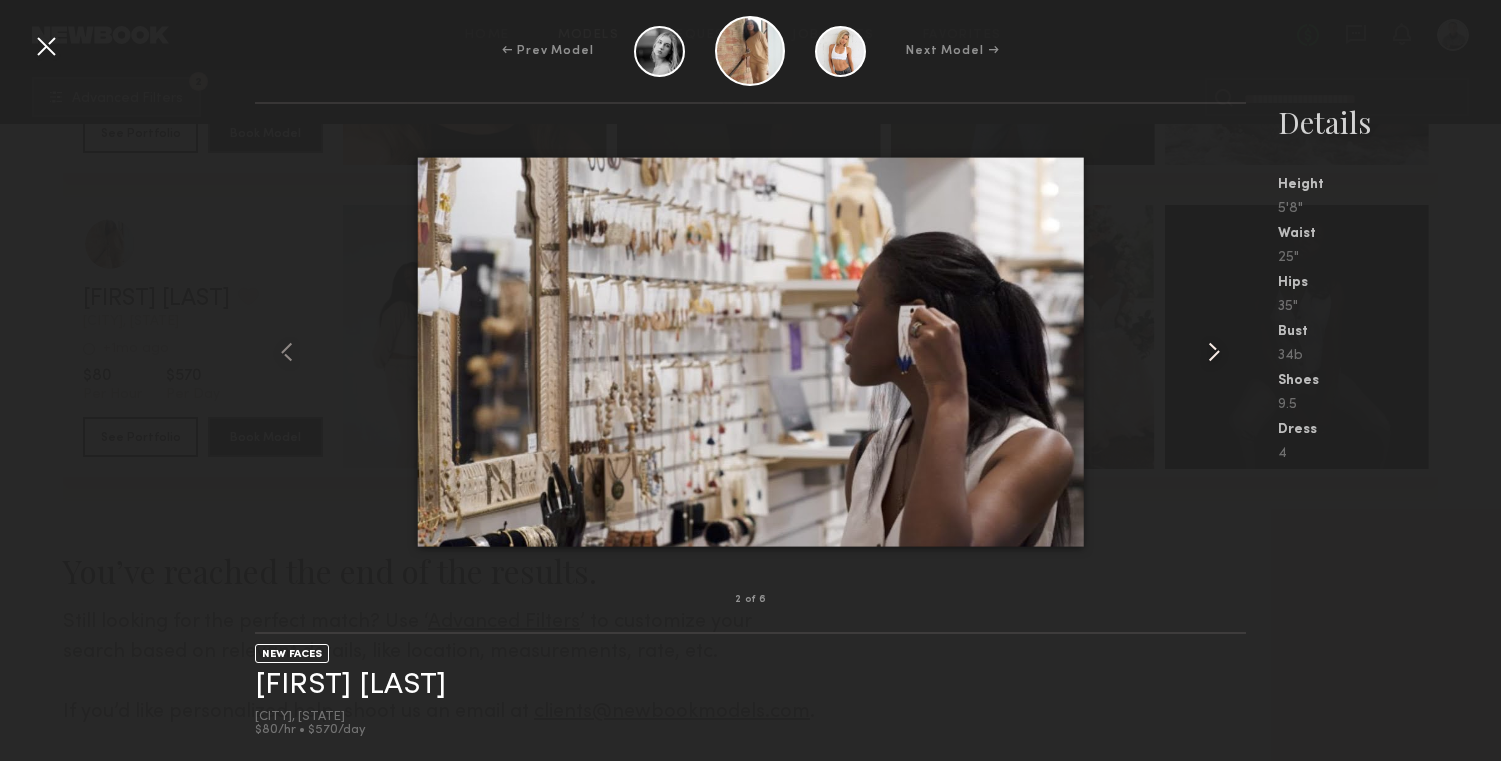 click at bounding box center (1214, 352) 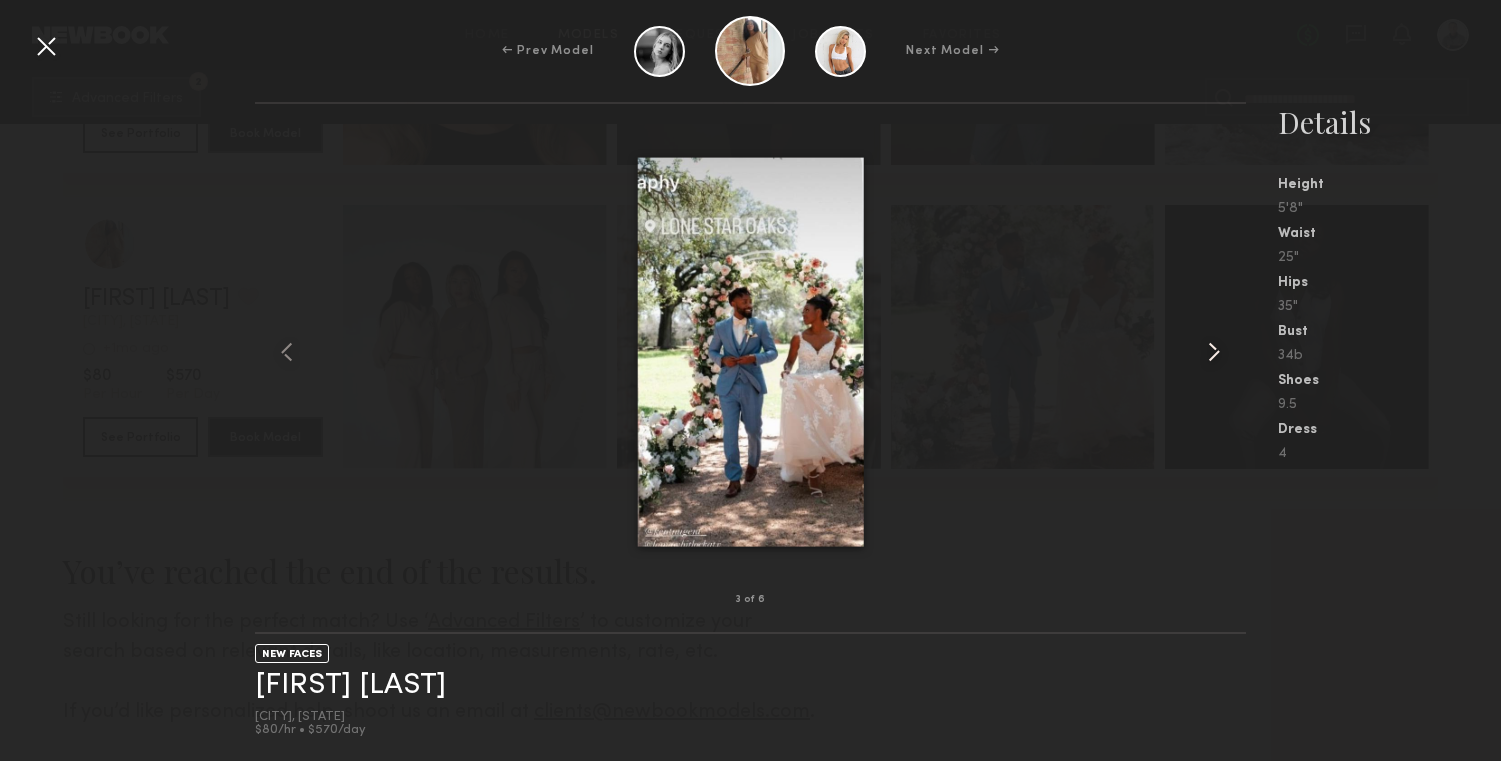 click at bounding box center [1214, 352] 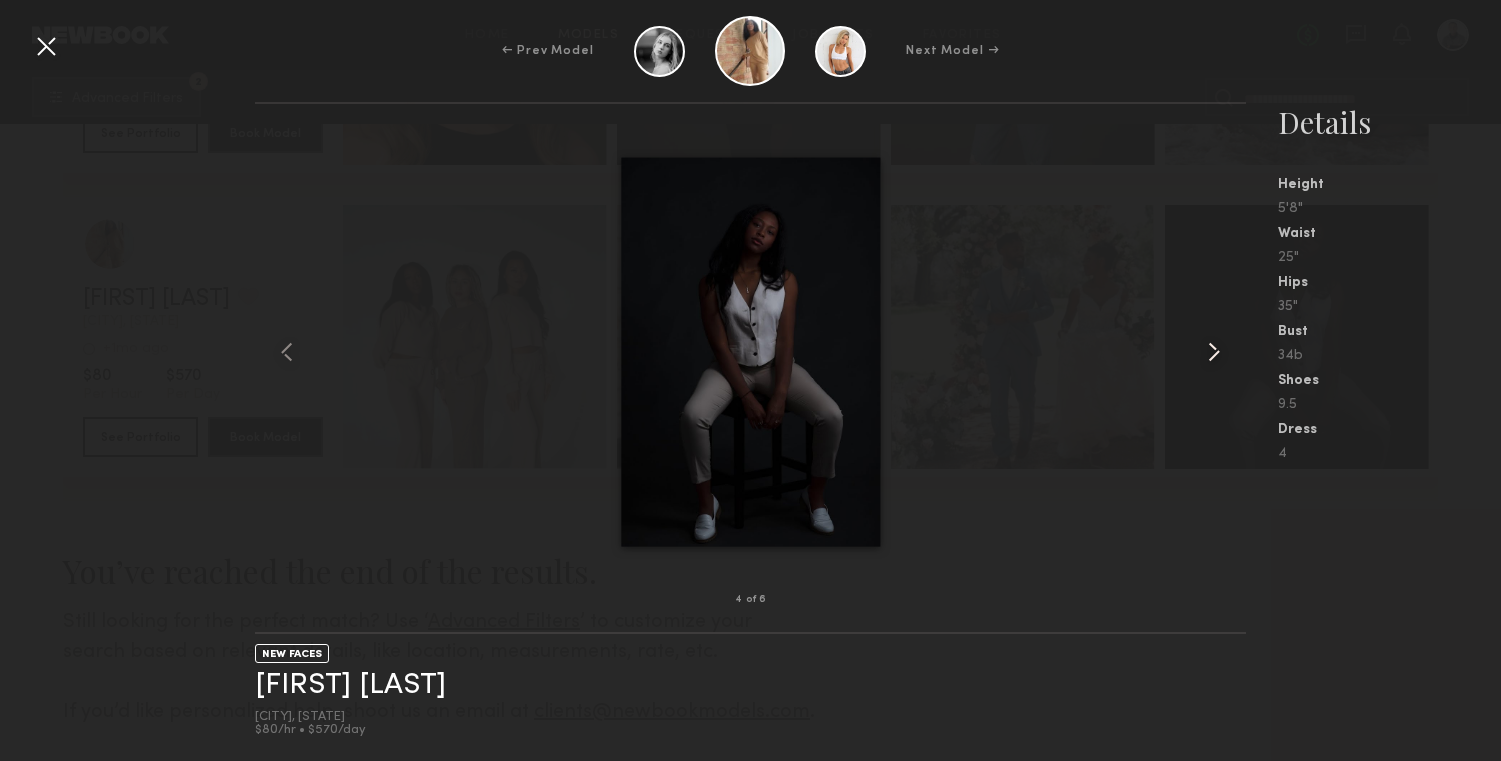 click at bounding box center [1214, 352] 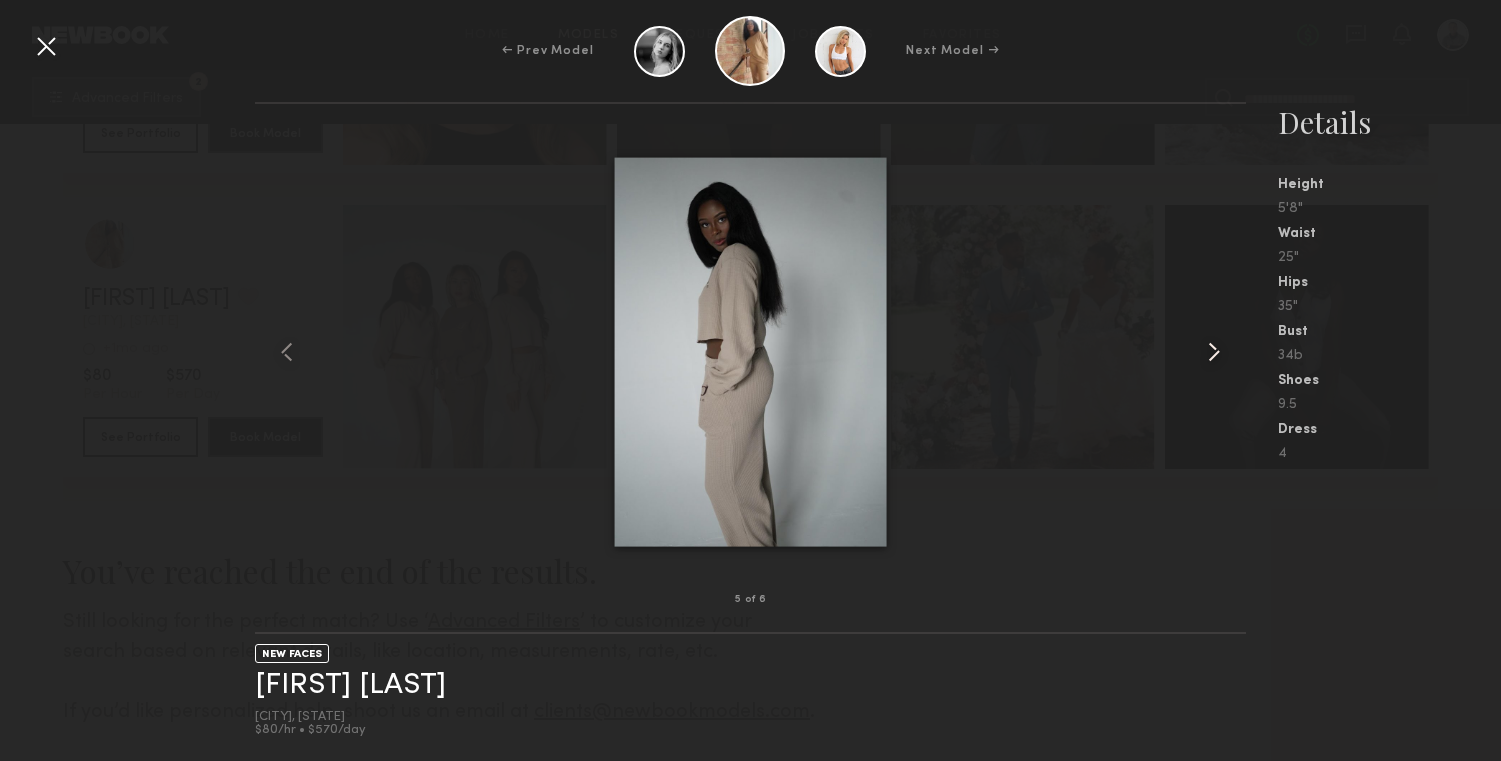 click at bounding box center (1214, 352) 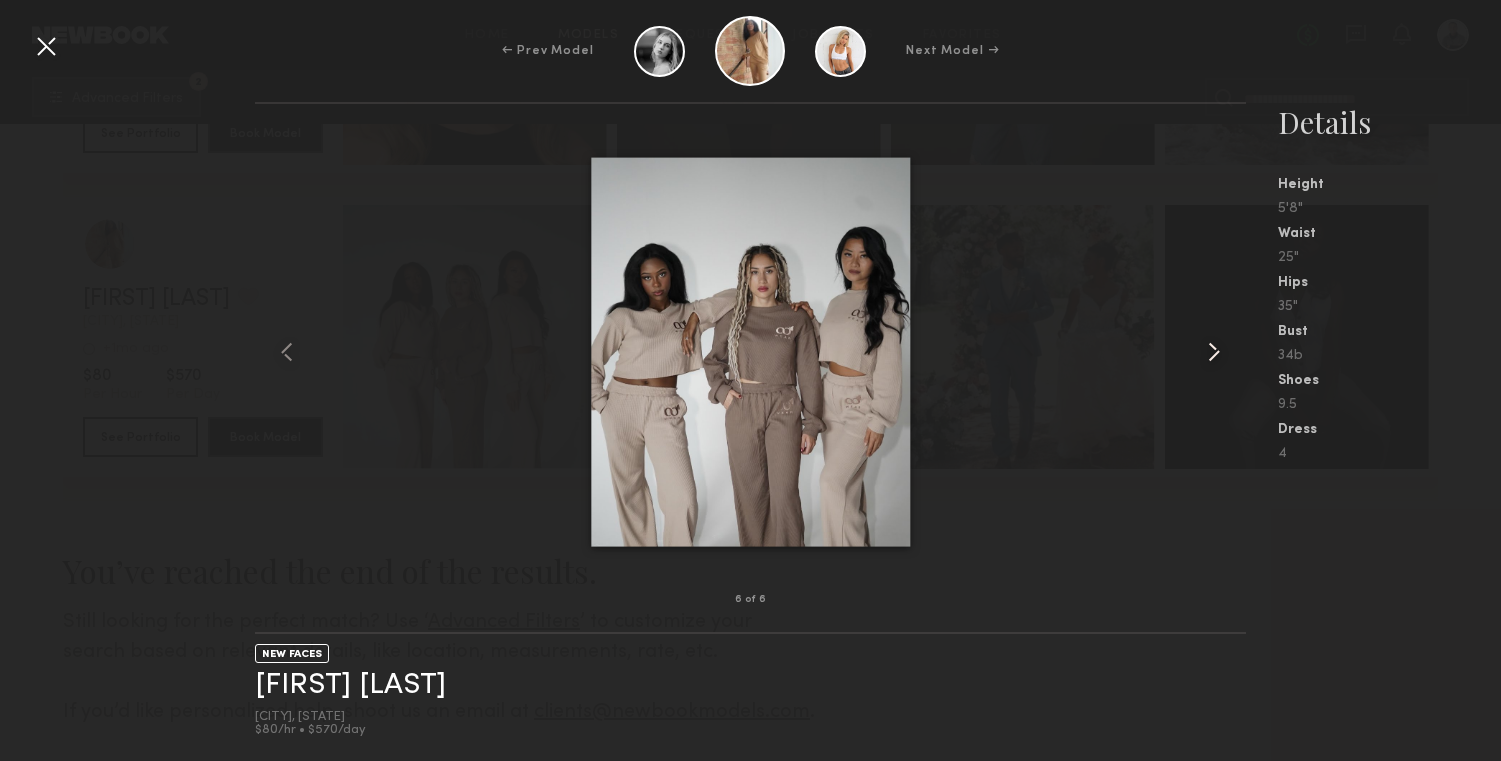 click at bounding box center (1214, 352) 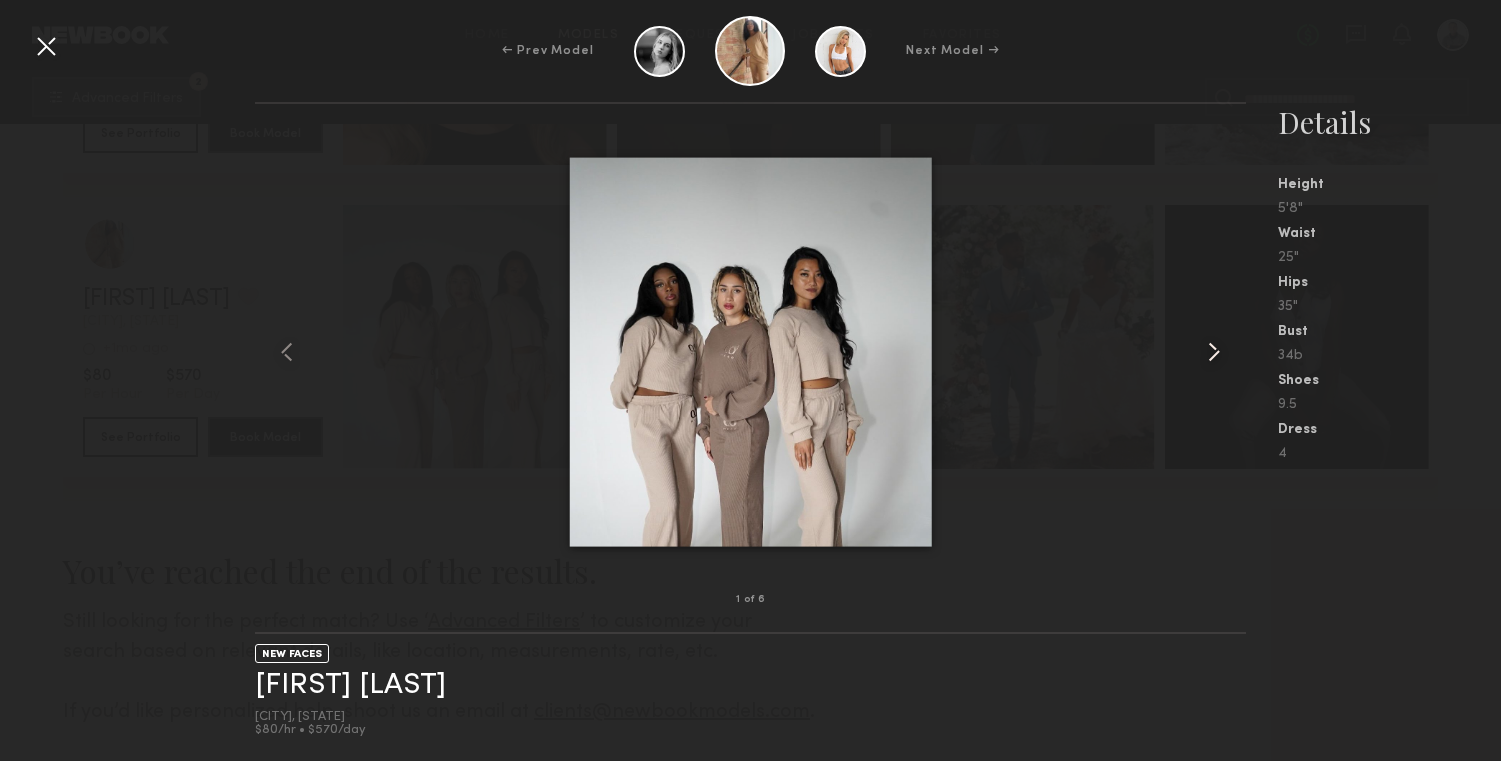 click at bounding box center [1214, 352] 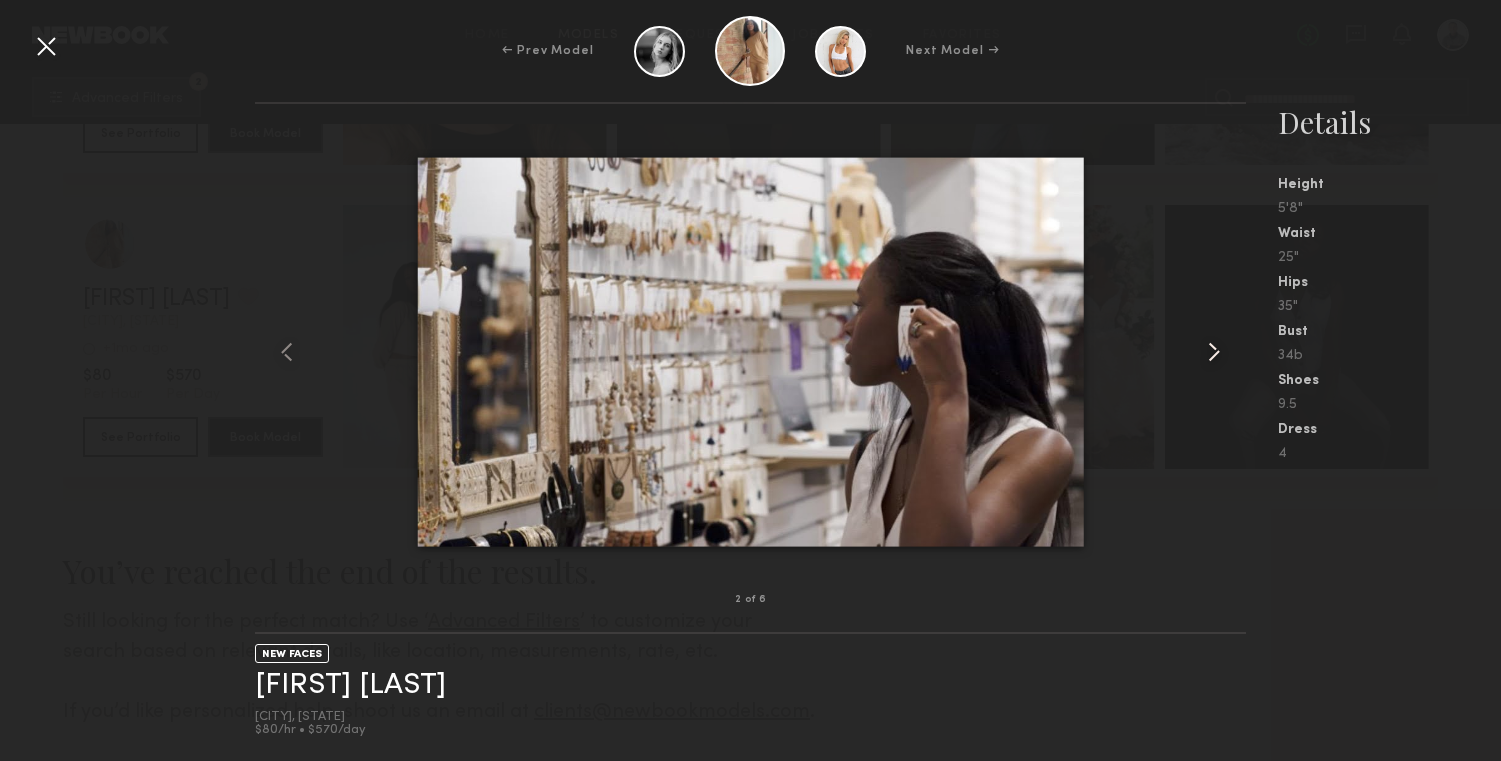 click at bounding box center (1214, 352) 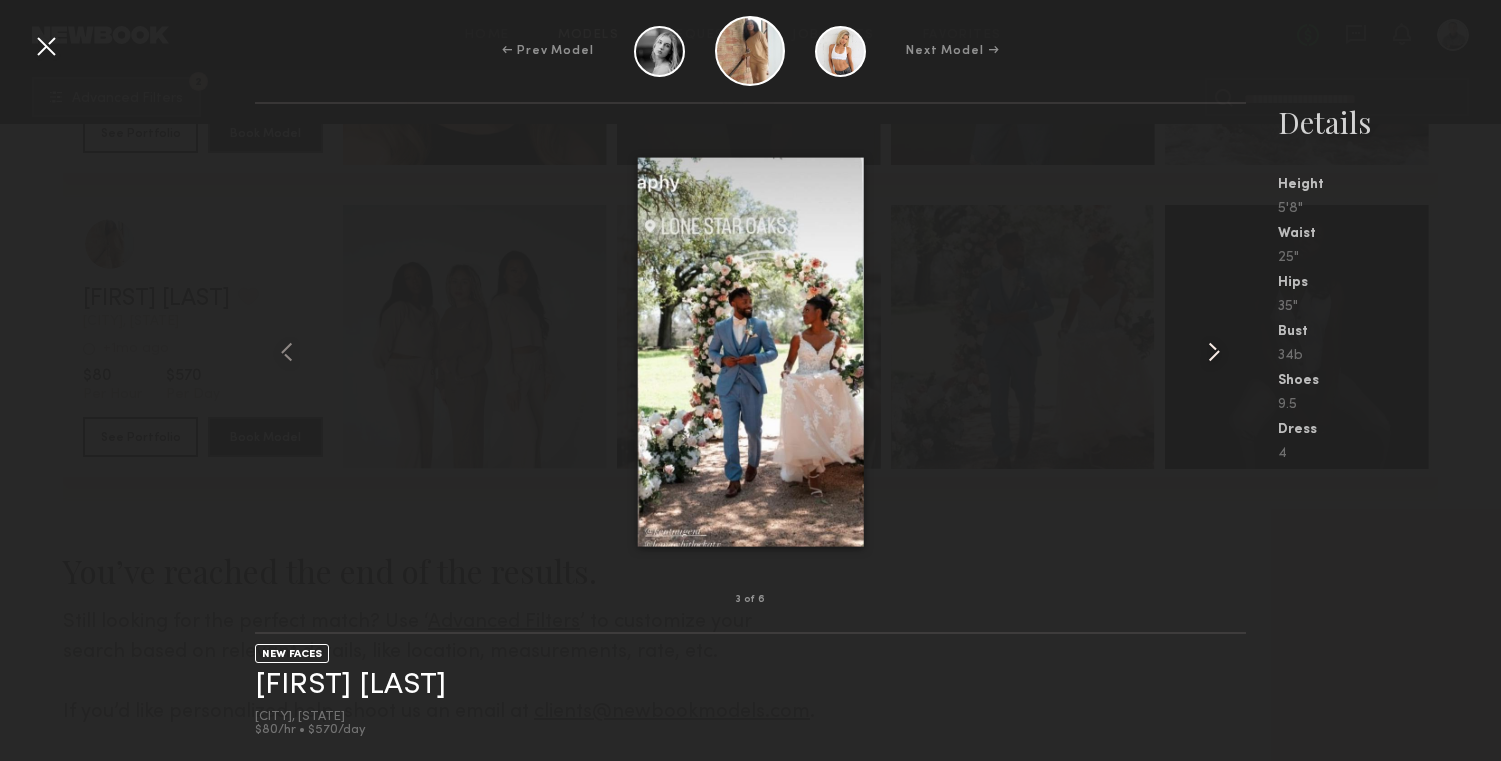 click at bounding box center (1214, 352) 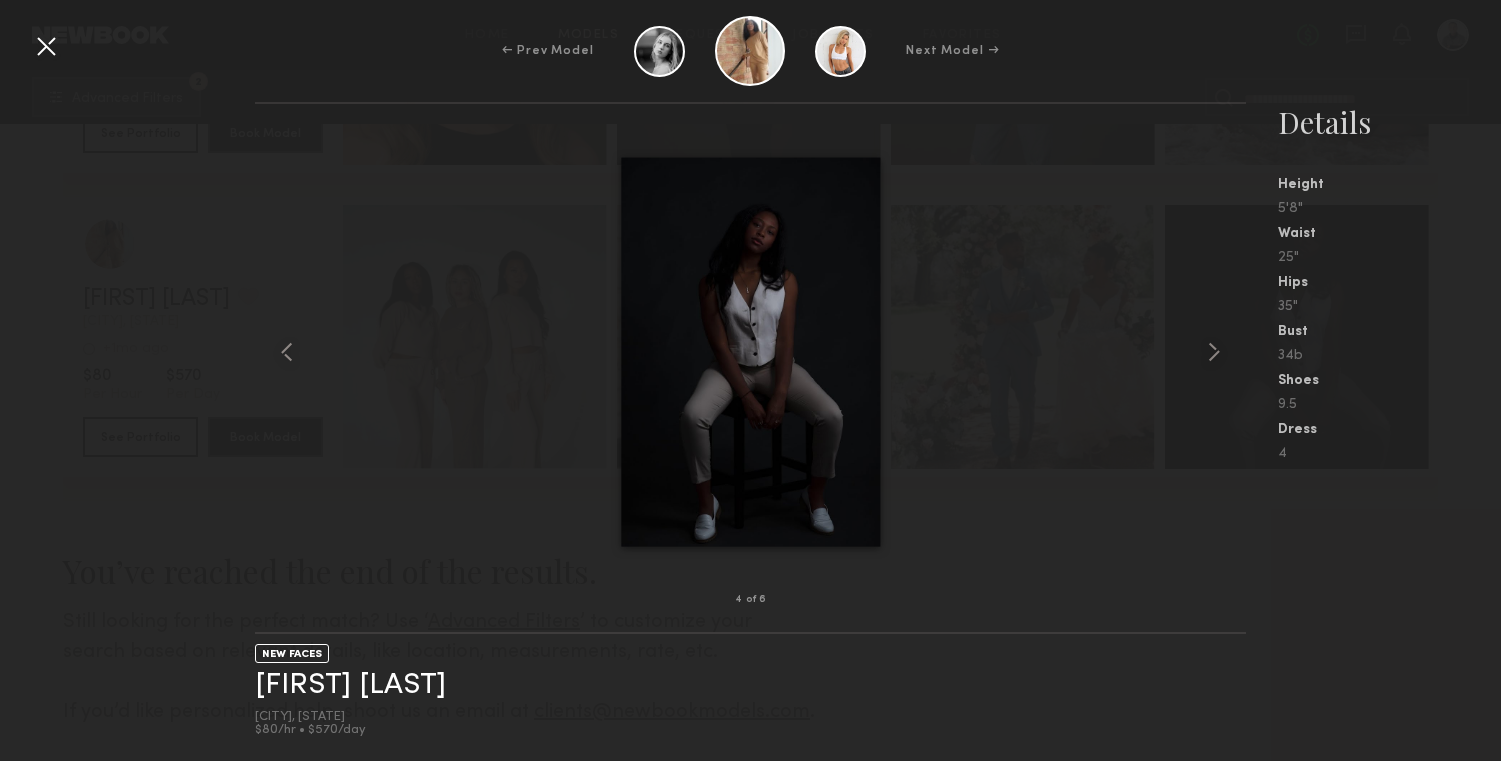click at bounding box center (46, 46) 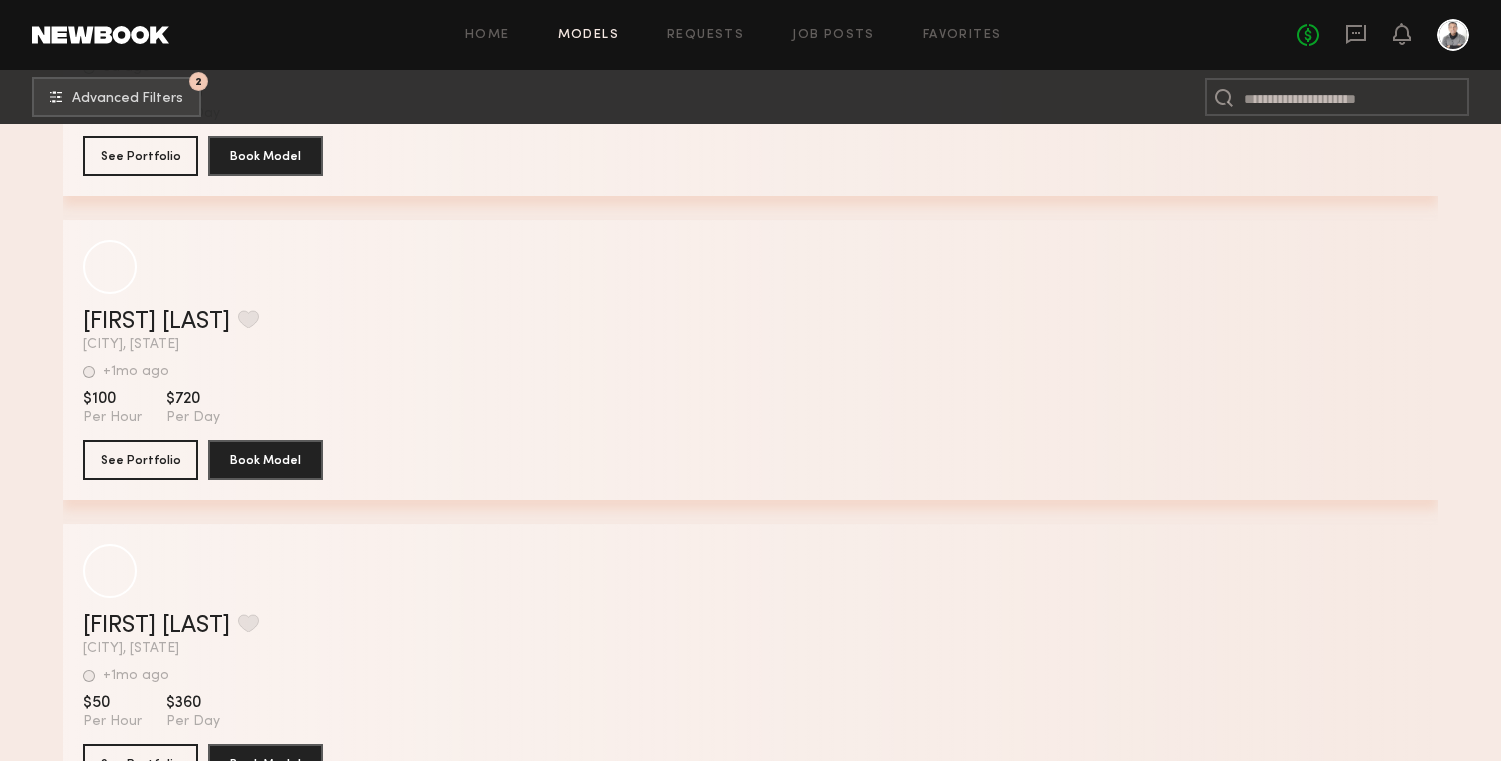 scroll, scrollTop: 9060, scrollLeft: 0, axis: vertical 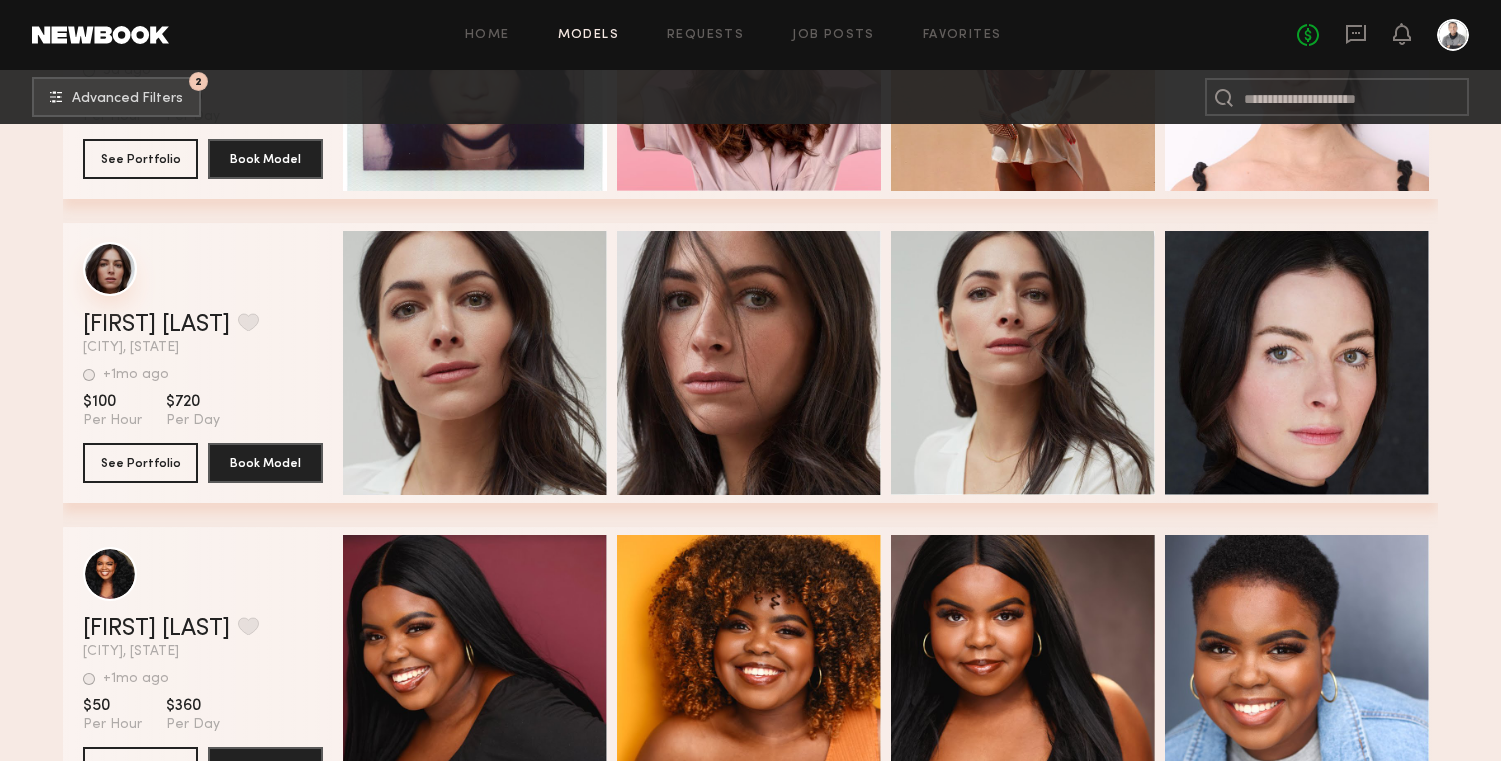 click 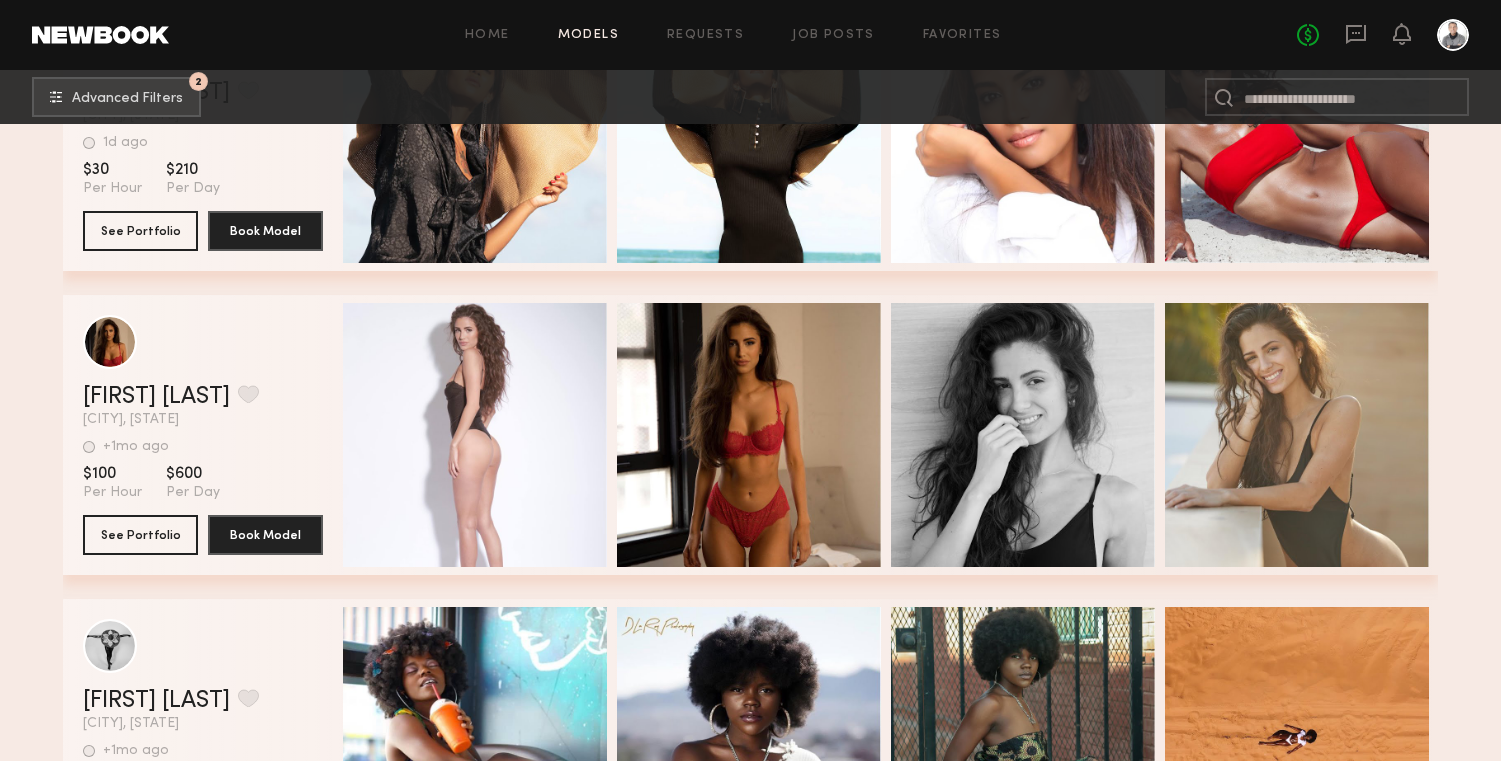 scroll, scrollTop: 5947, scrollLeft: 0, axis: vertical 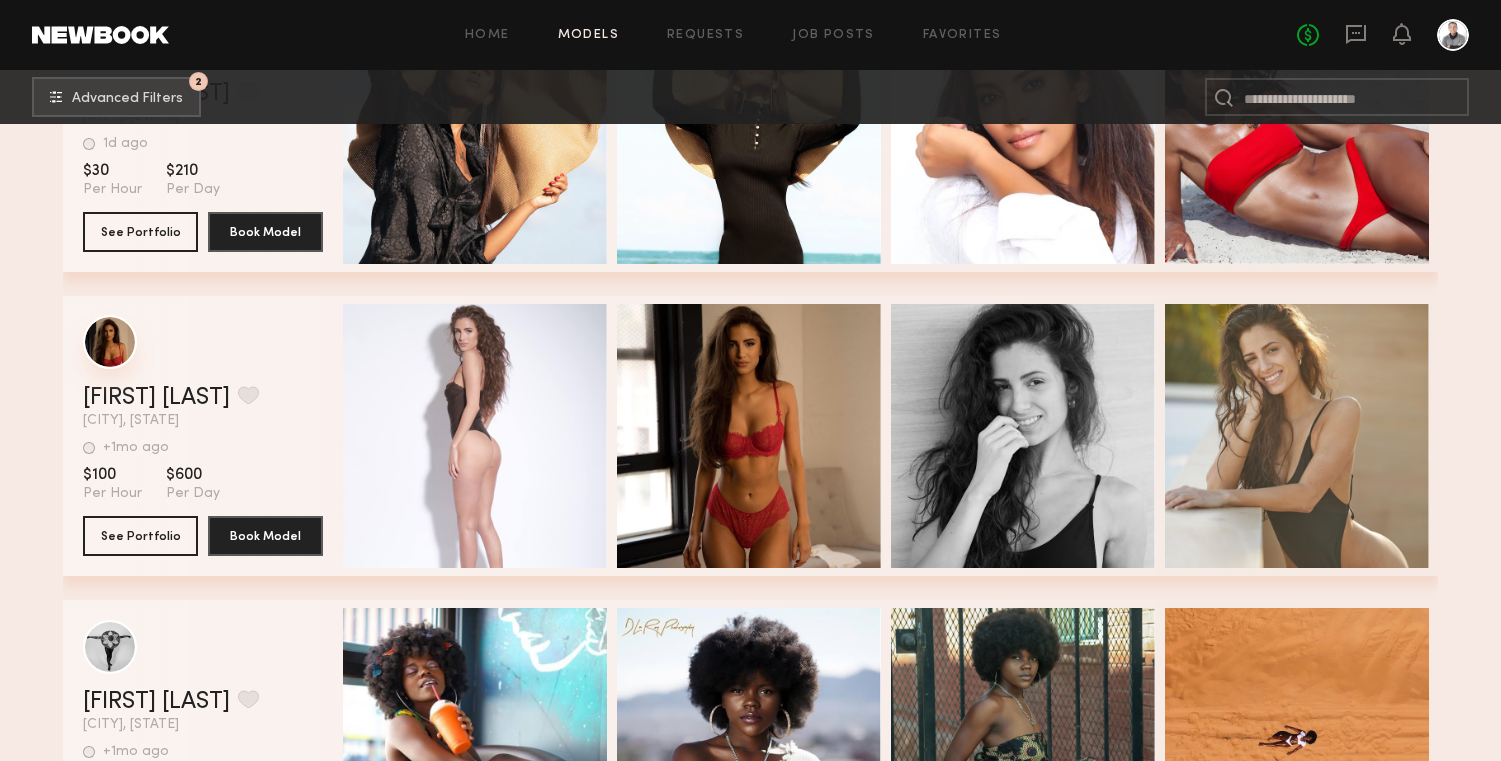 click 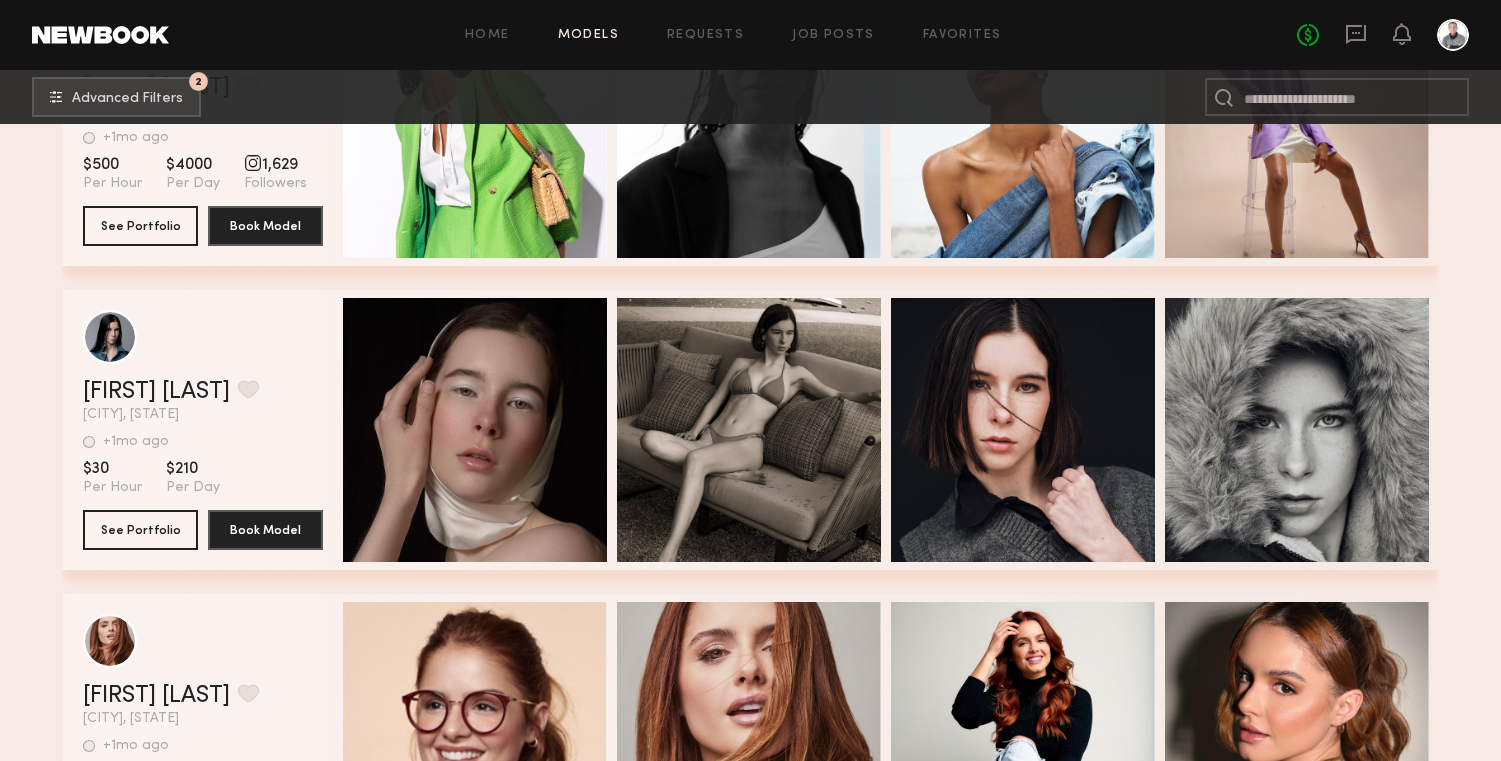 scroll, scrollTop: 2910, scrollLeft: 0, axis: vertical 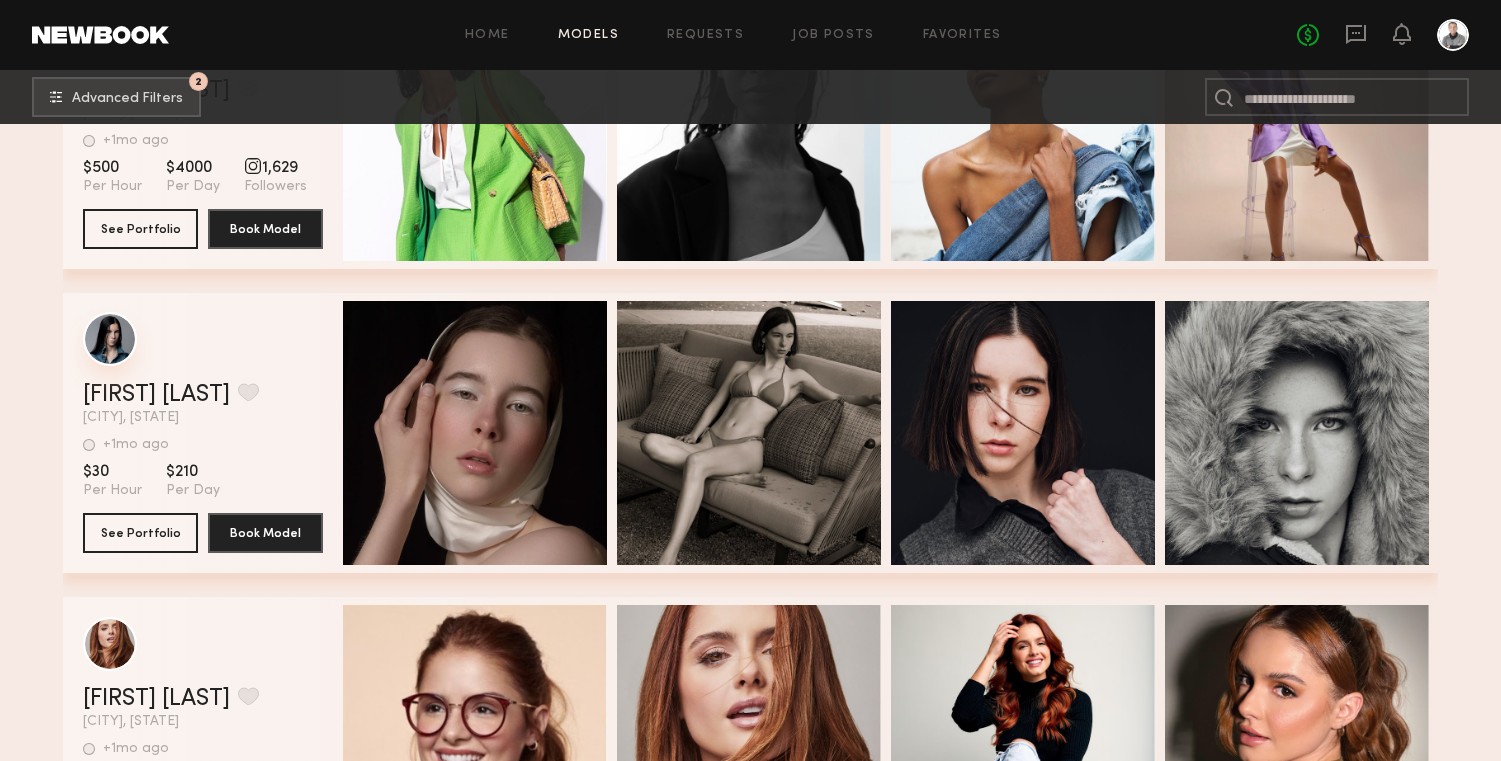 click 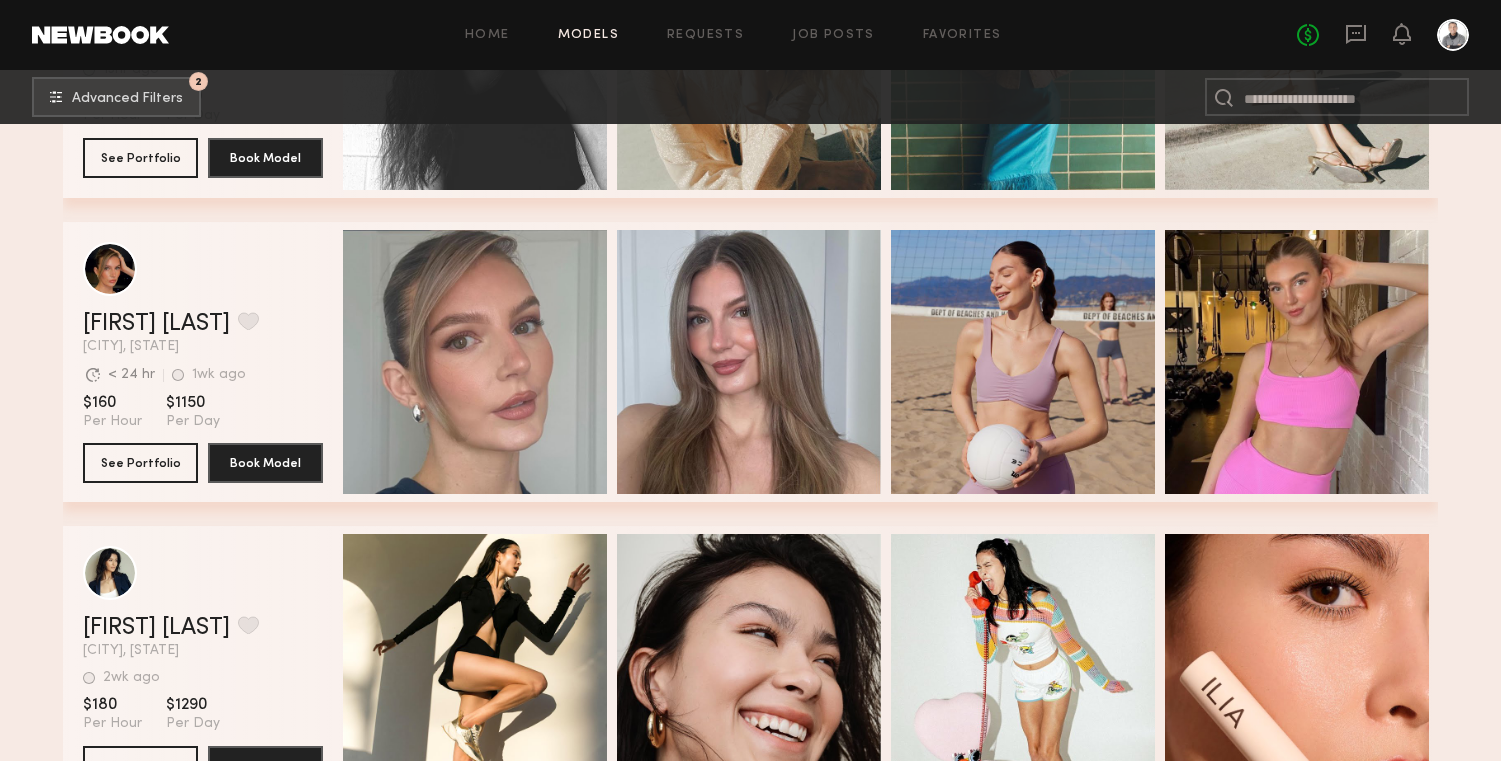 scroll, scrollTop: 0, scrollLeft: 0, axis: both 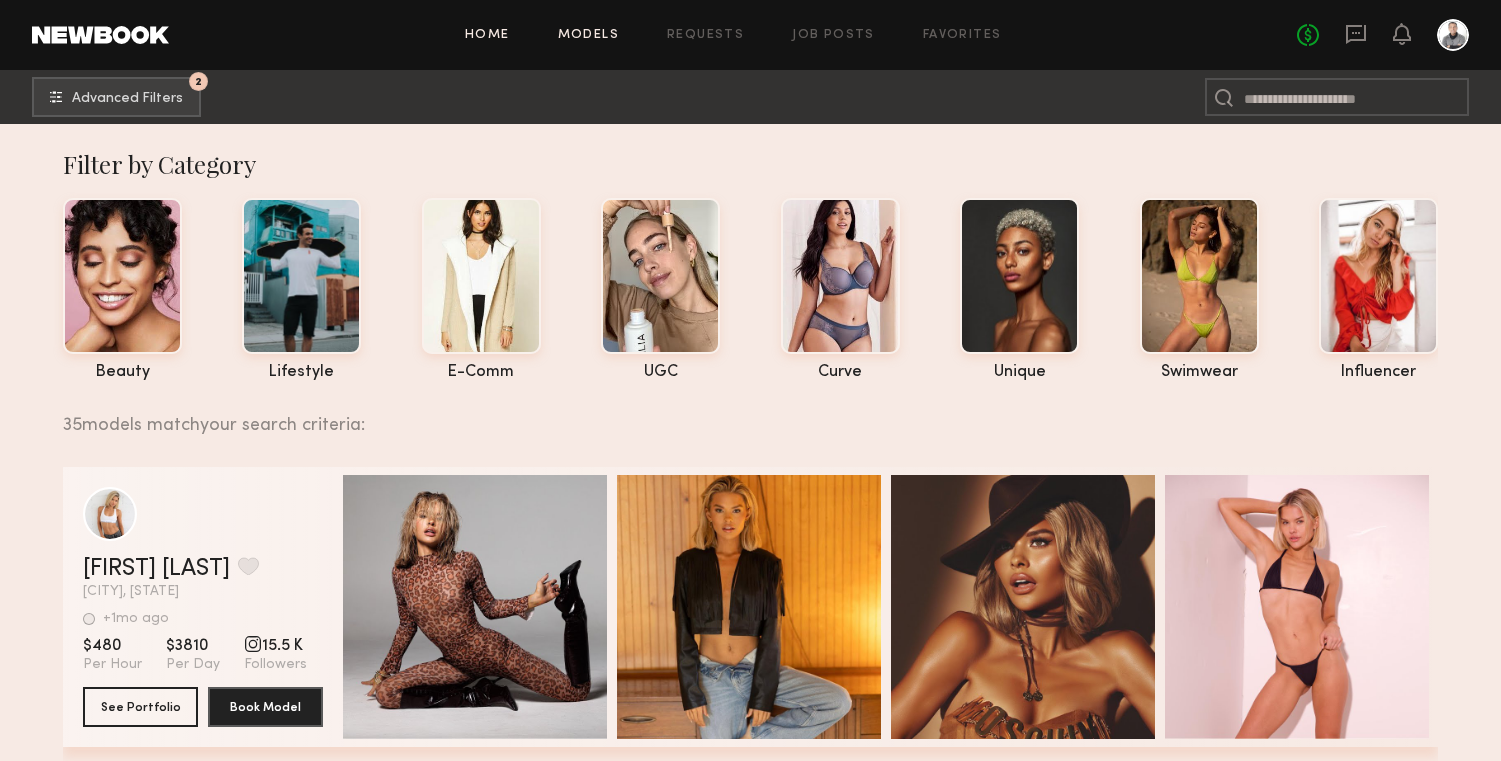 click on "Home" 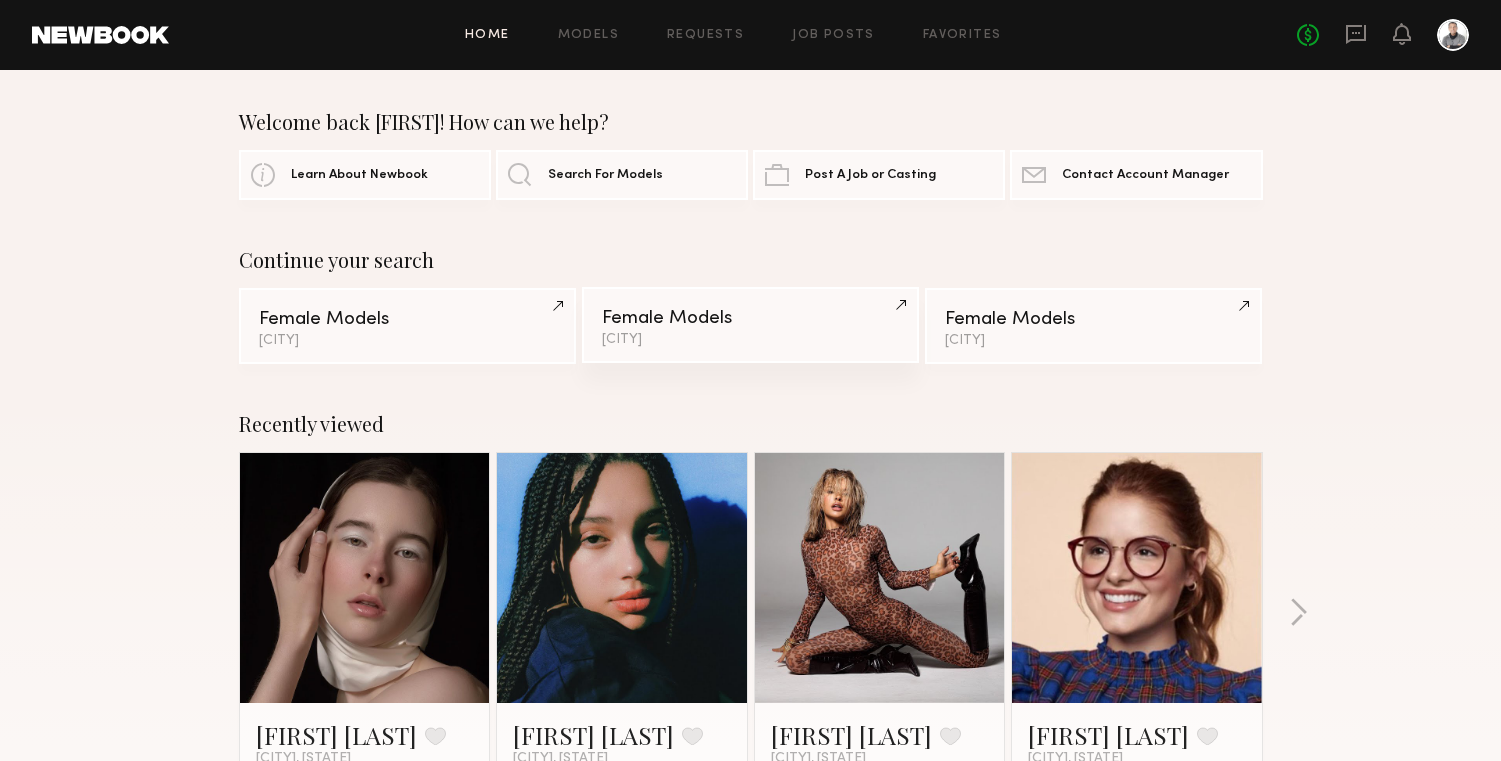 click on "Female Models" 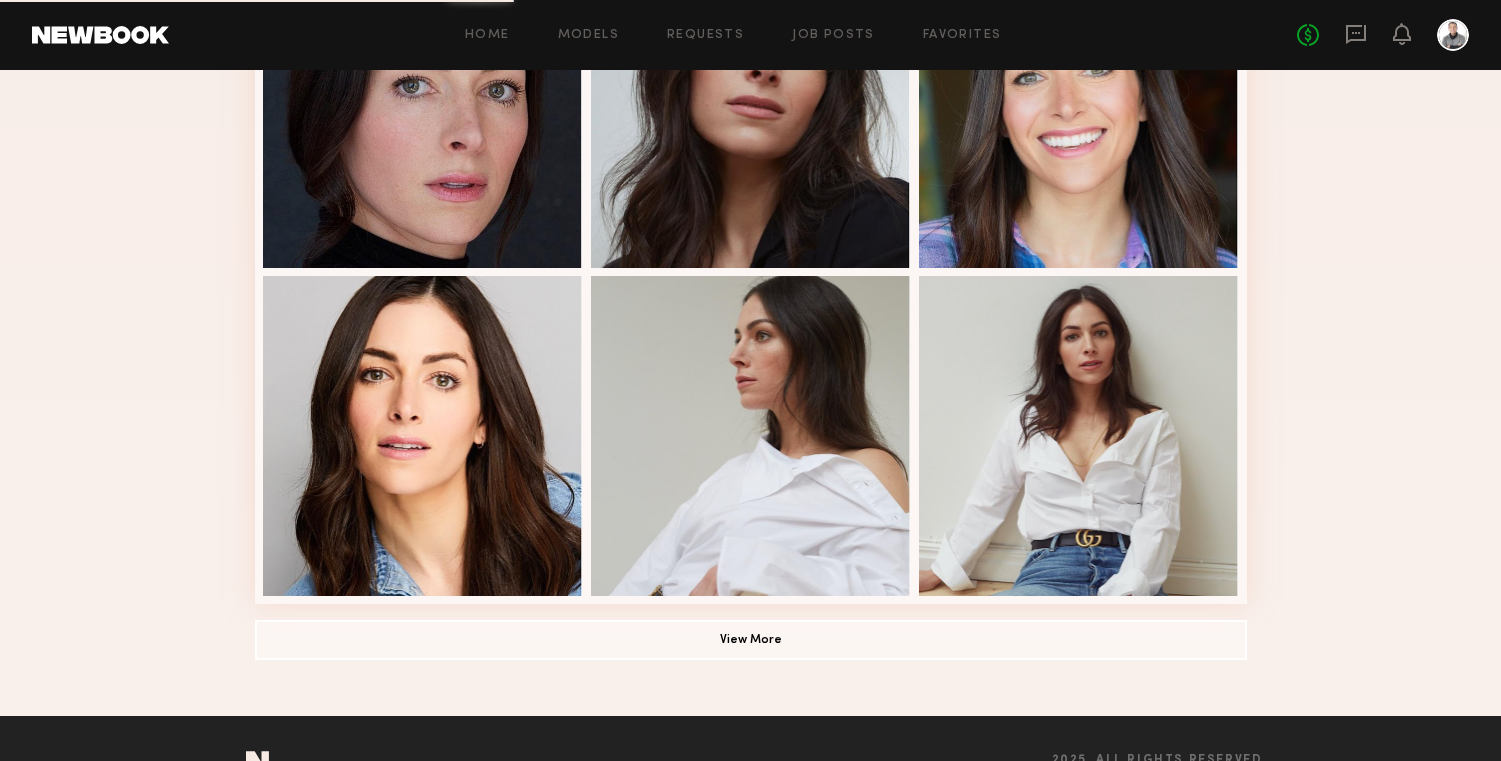scroll, scrollTop: 1272, scrollLeft: 0, axis: vertical 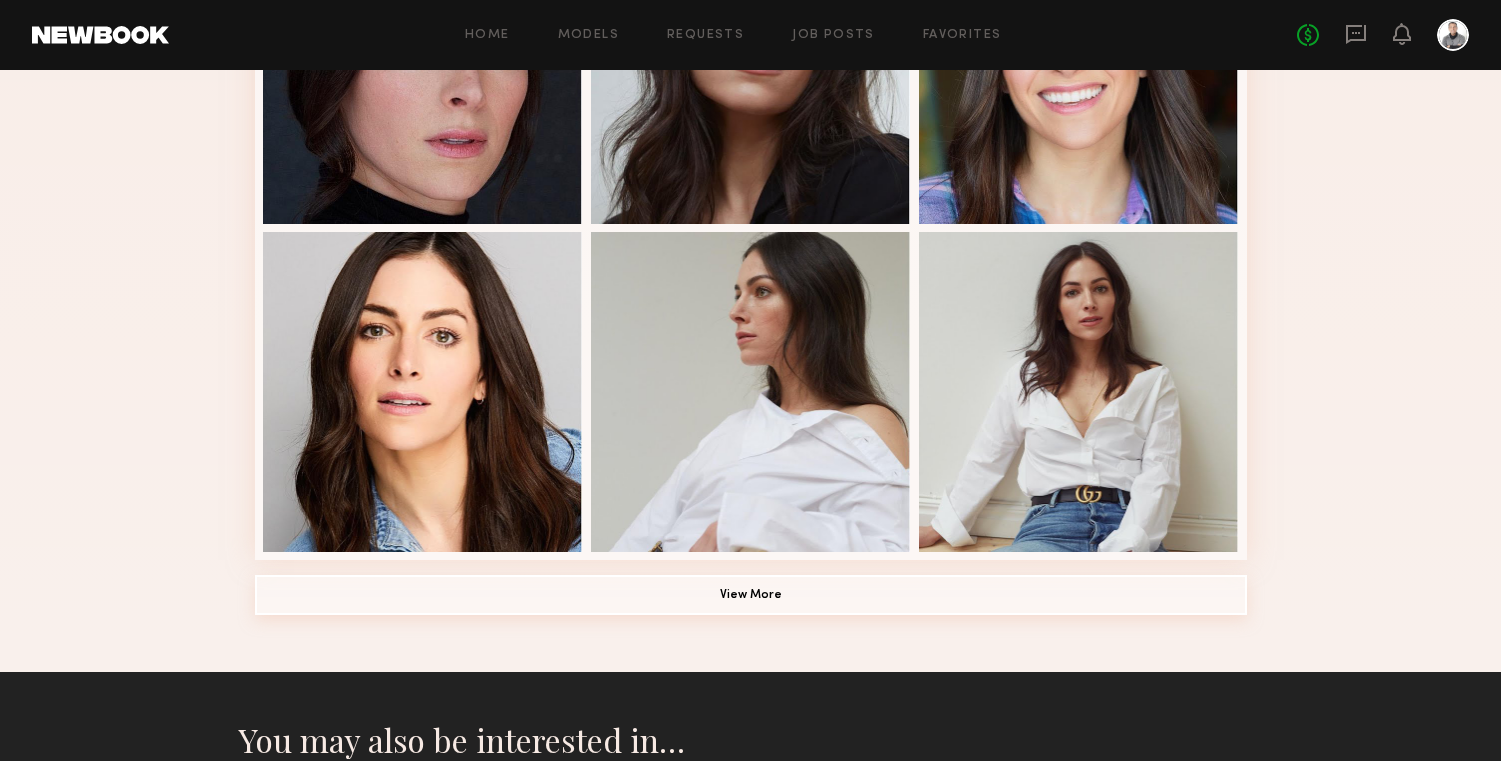 click on "View More" 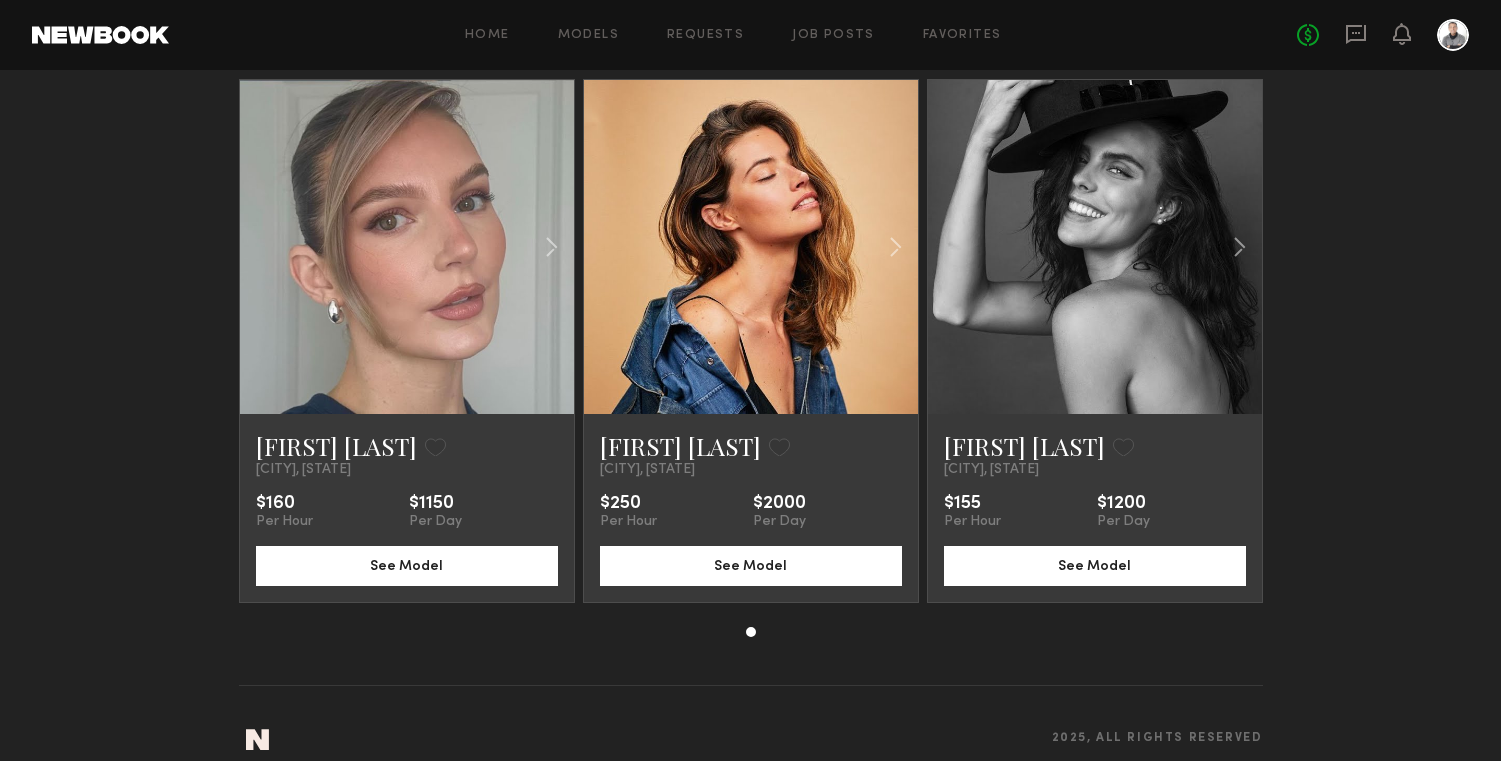 scroll, scrollTop: 2236, scrollLeft: 0, axis: vertical 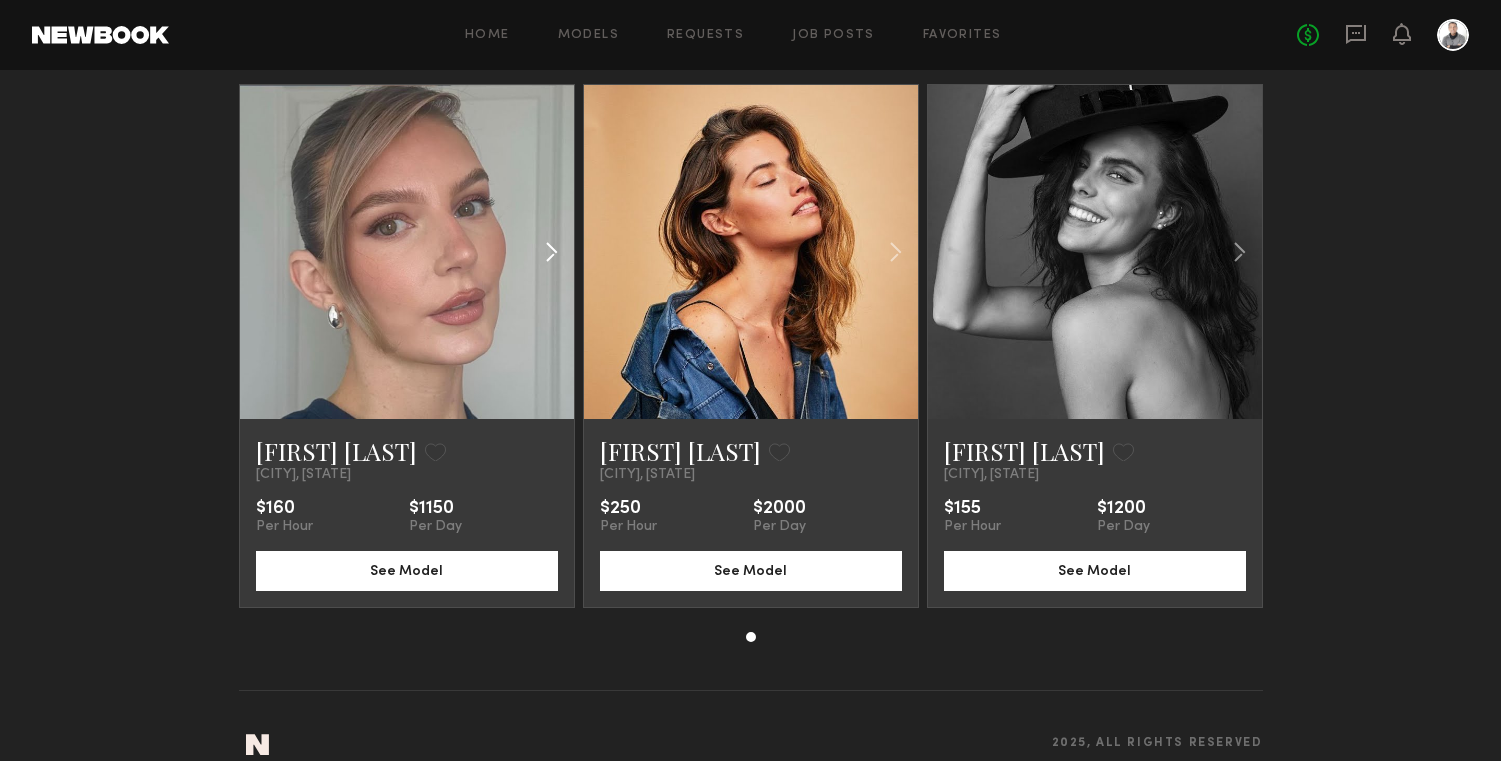 click 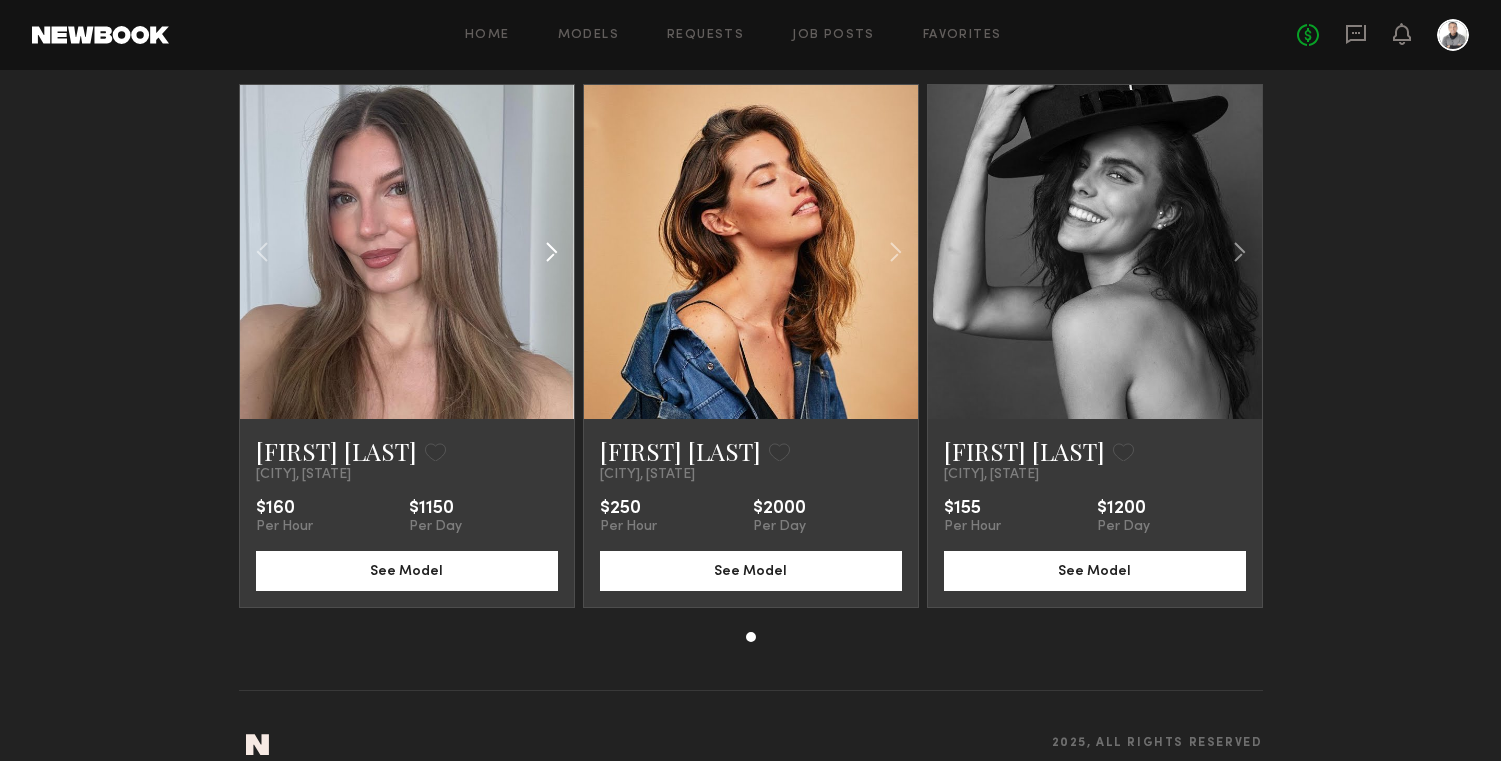 click 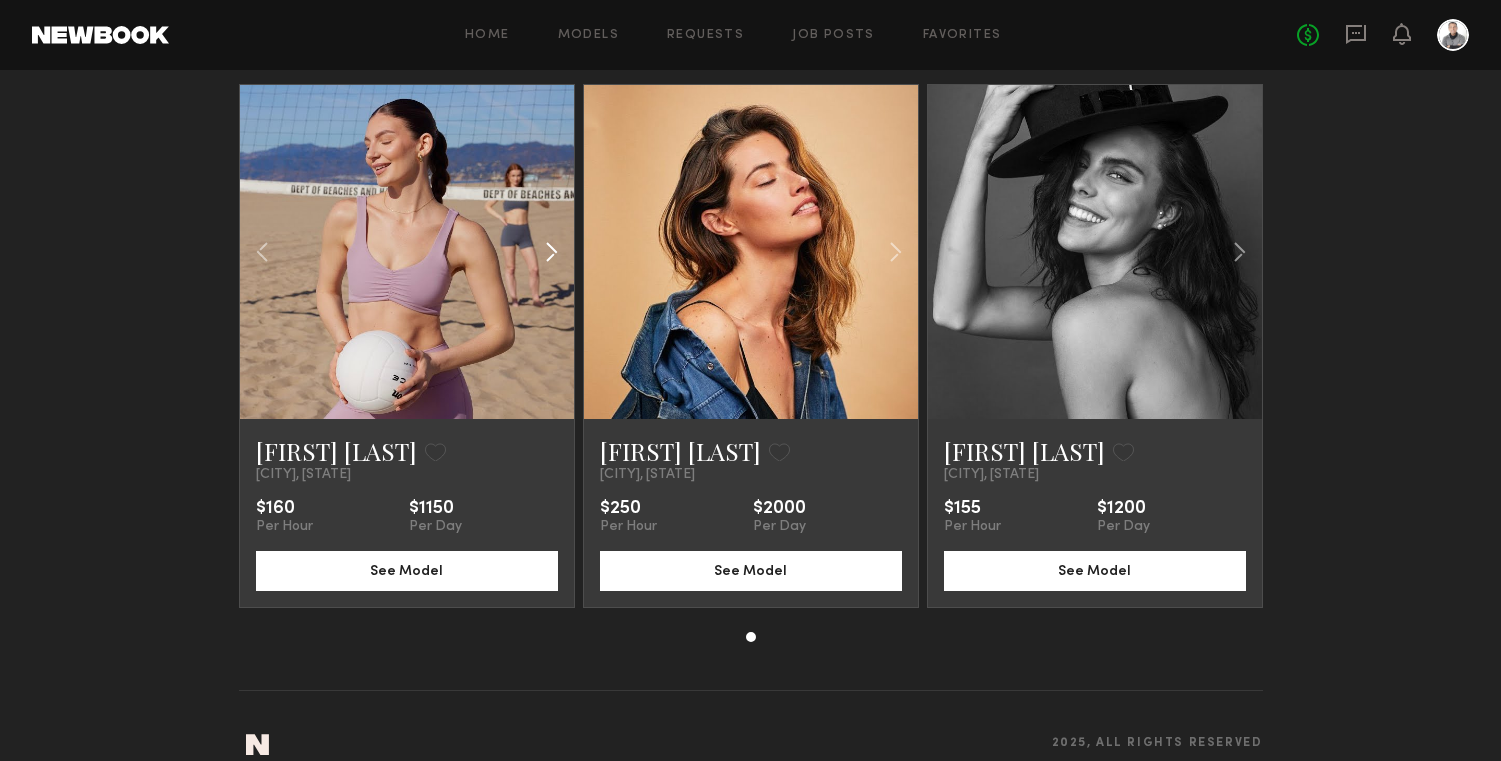 click 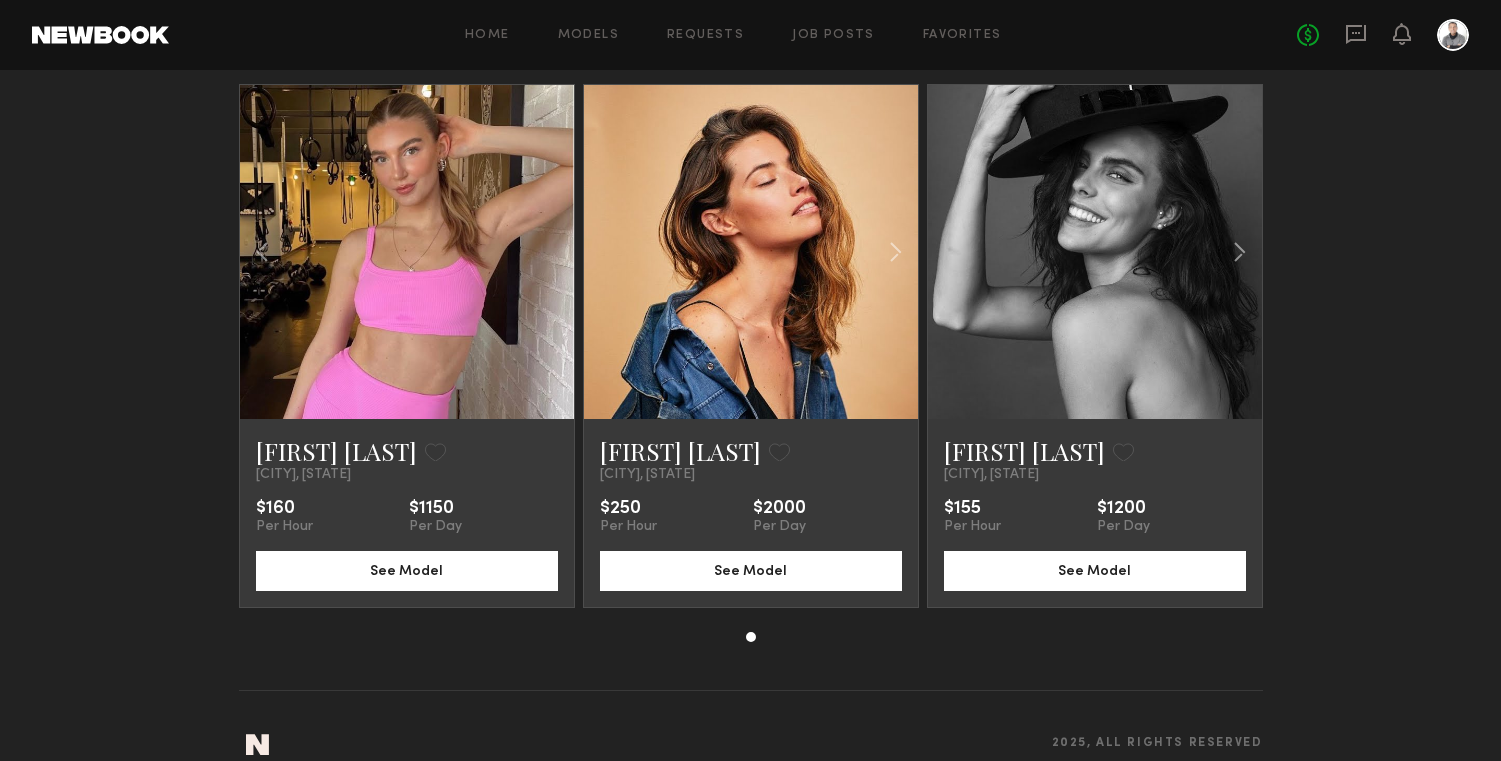 click 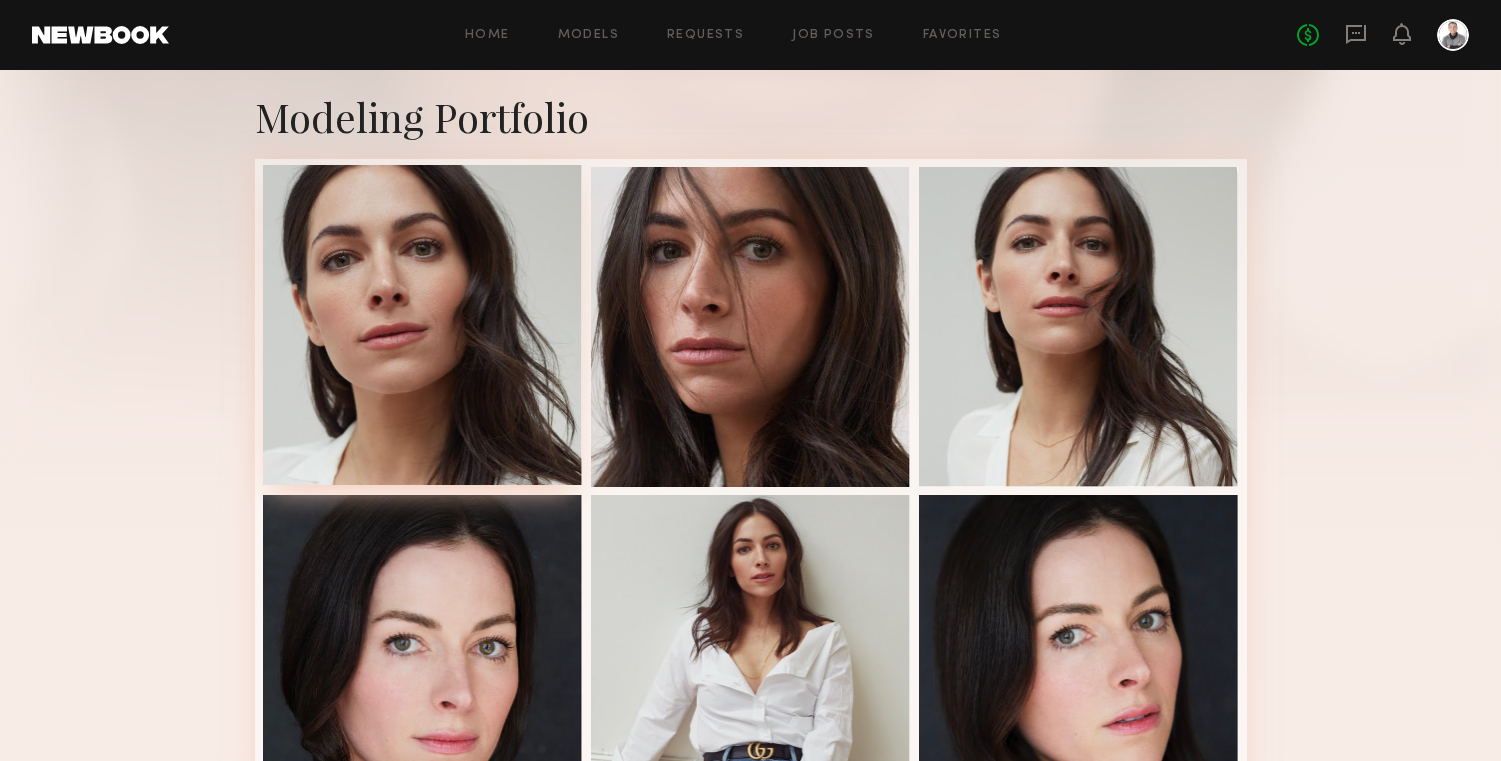 scroll, scrollTop: 377, scrollLeft: 0, axis: vertical 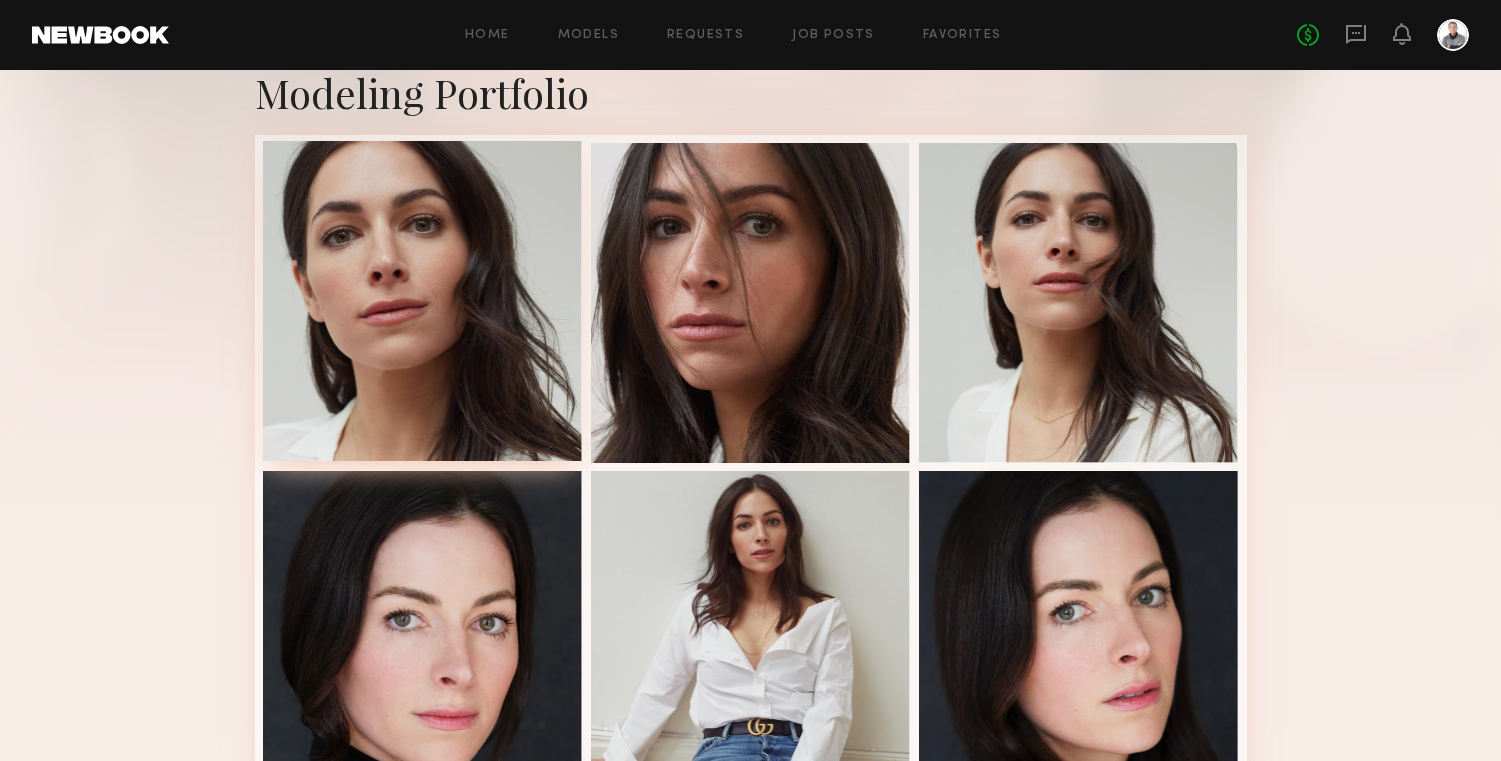 click at bounding box center [423, 301] 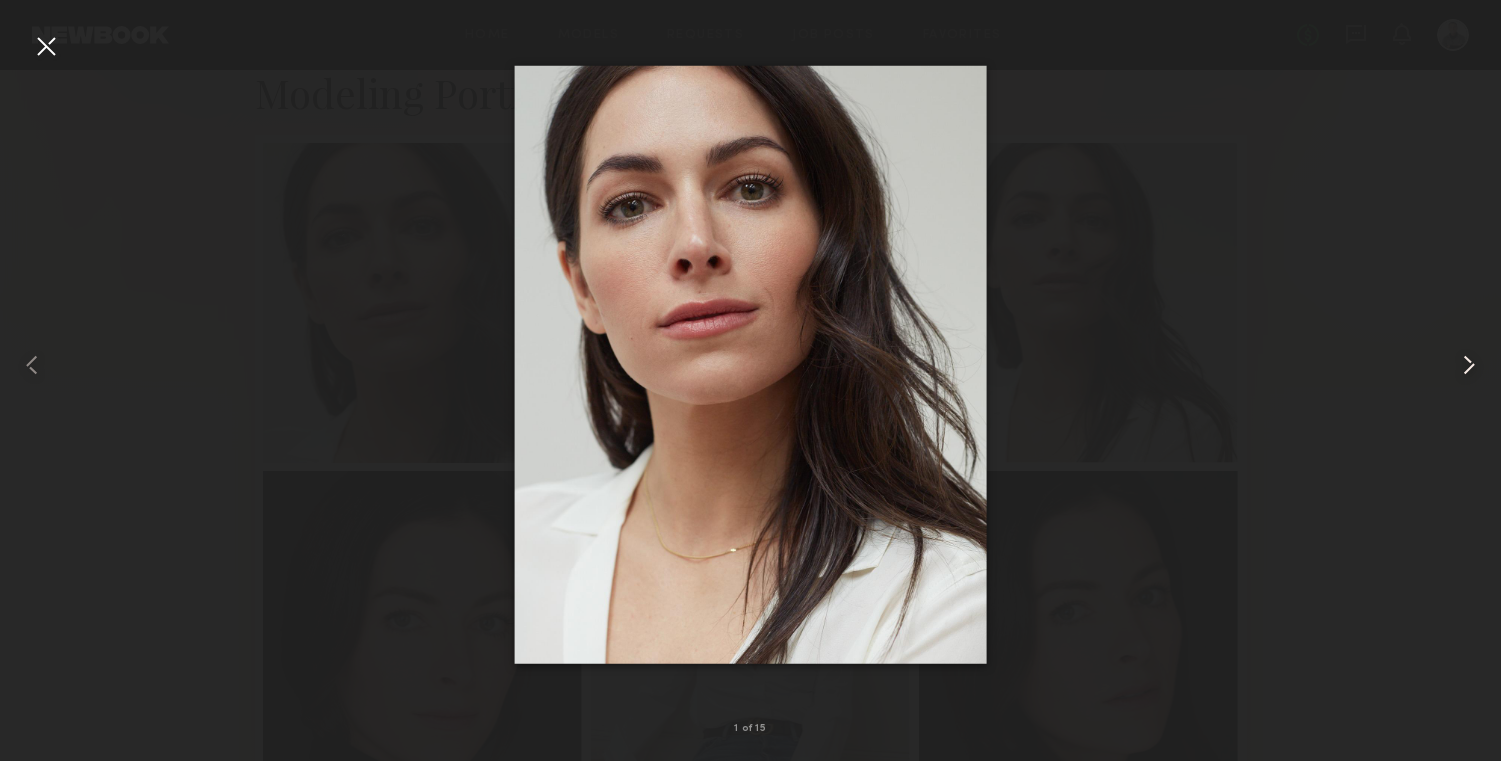click at bounding box center [1469, 365] 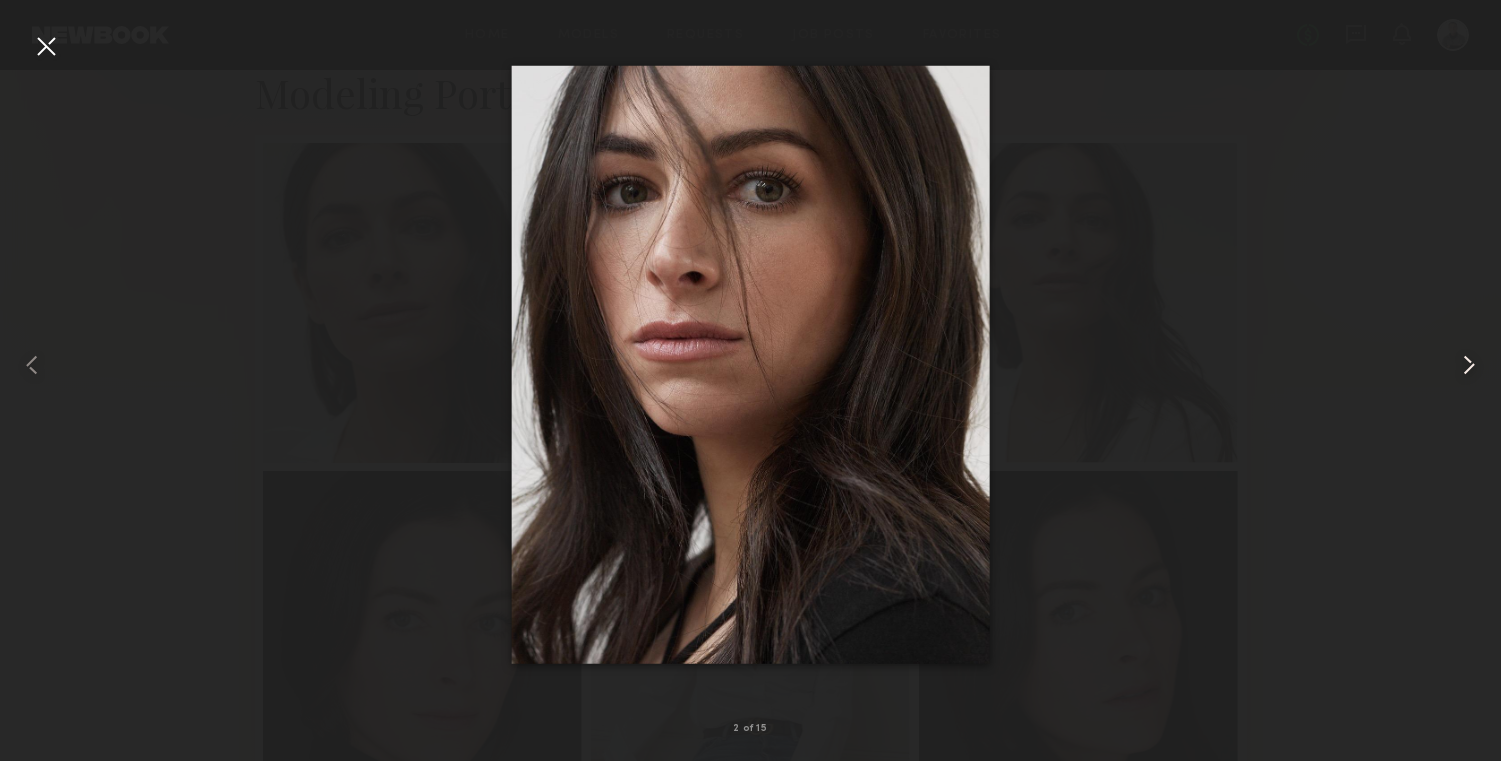 click at bounding box center [1469, 365] 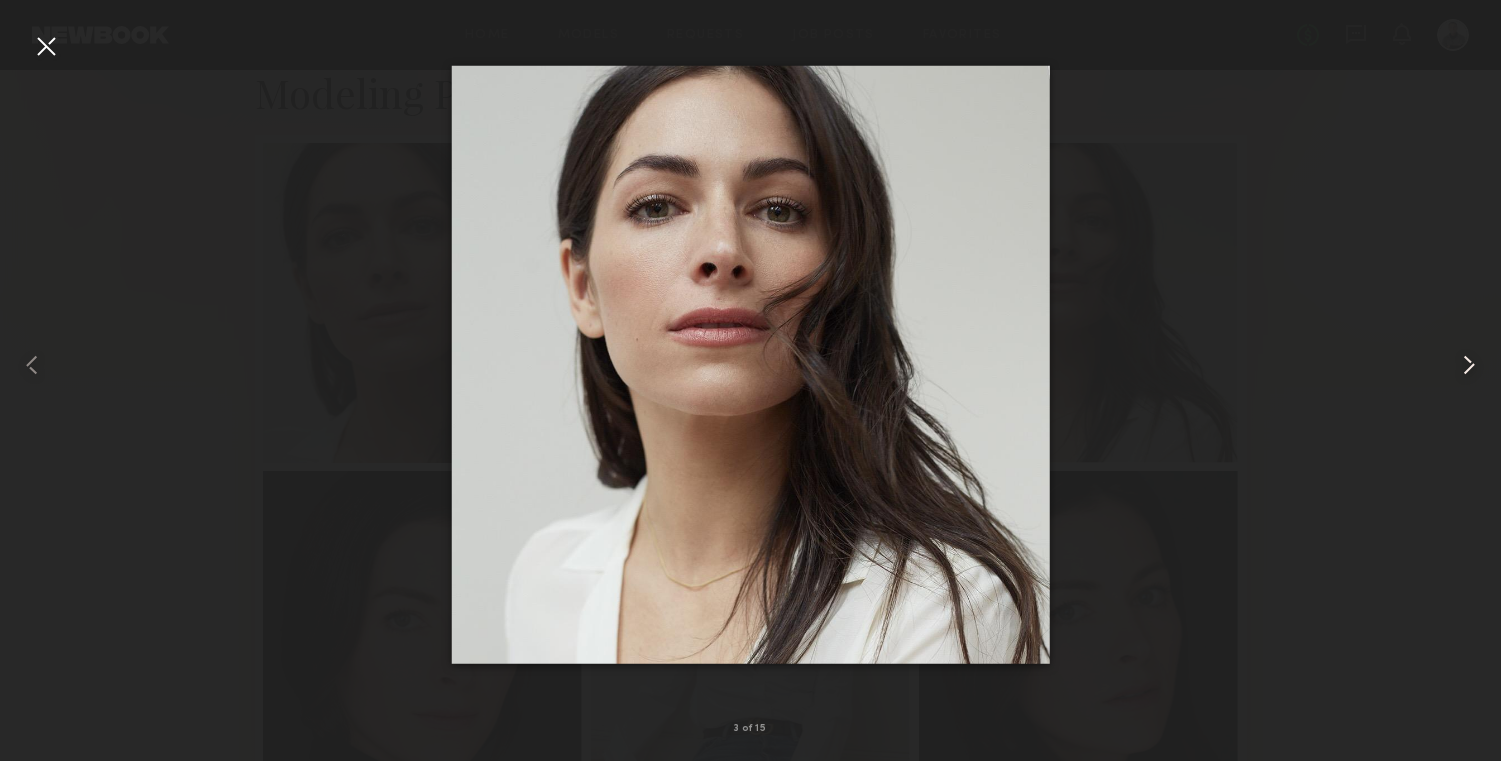 click at bounding box center (1469, 365) 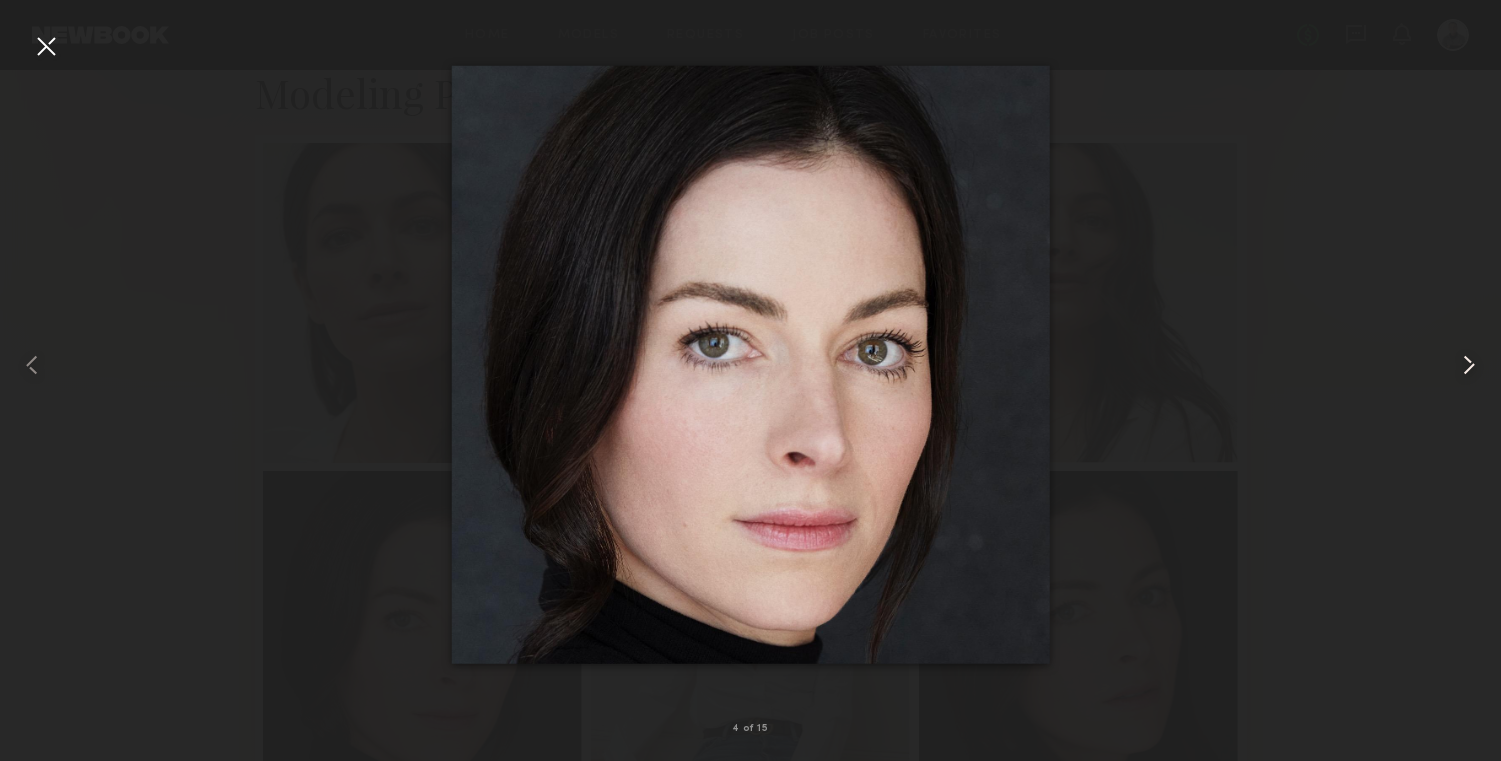 click at bounding box center (1469, 365) 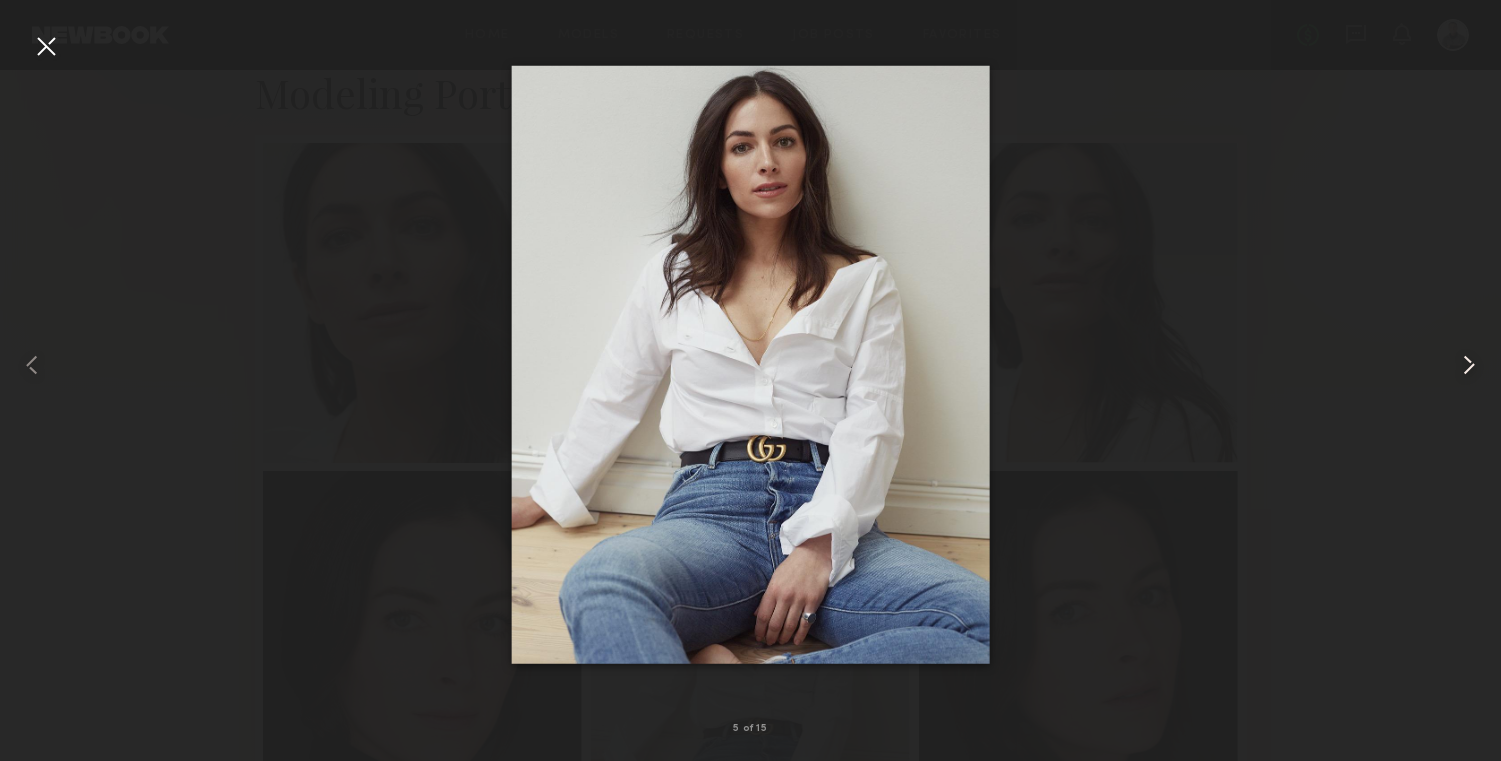 click at bounding box center [1469, 365] 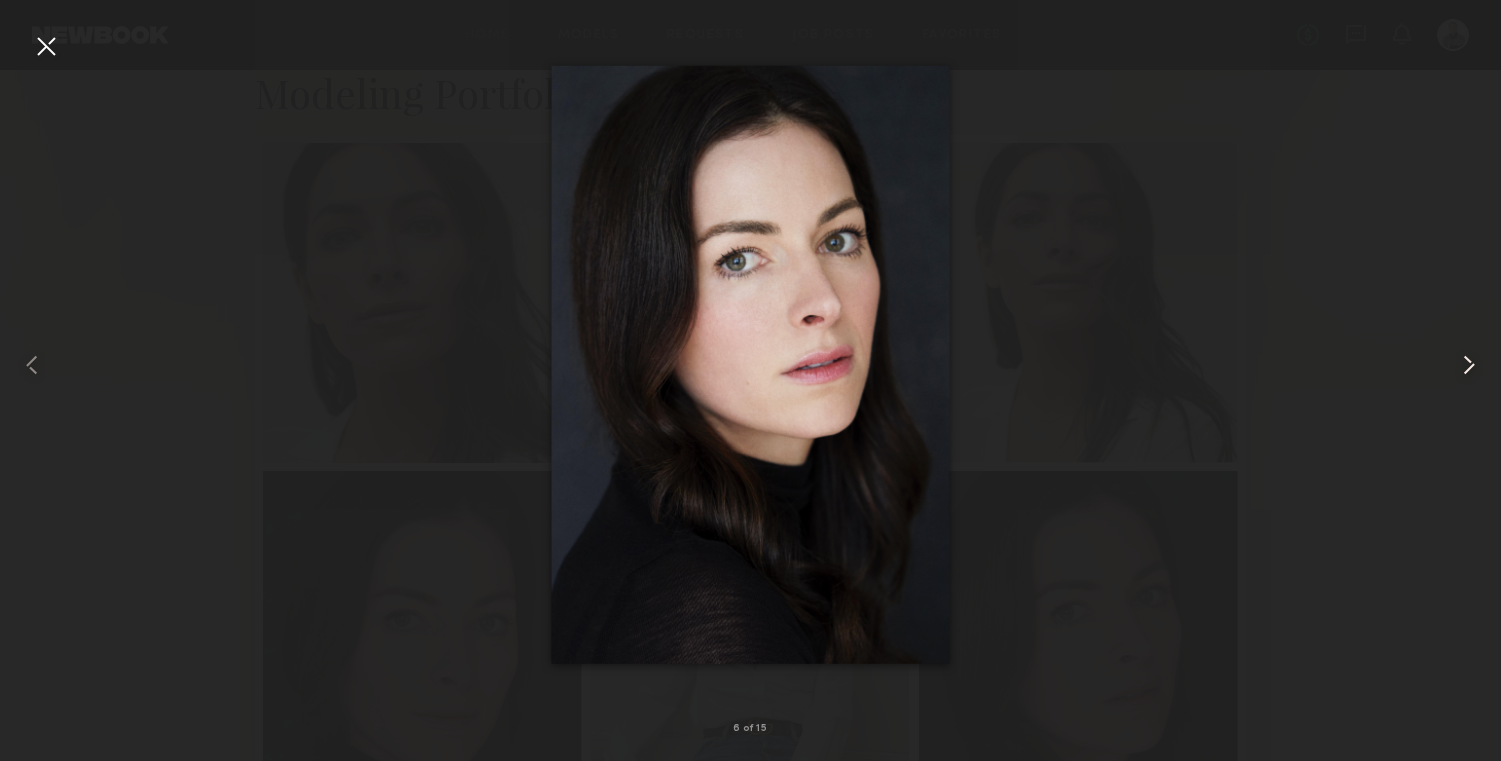 click at bounding box center (1469, 365) 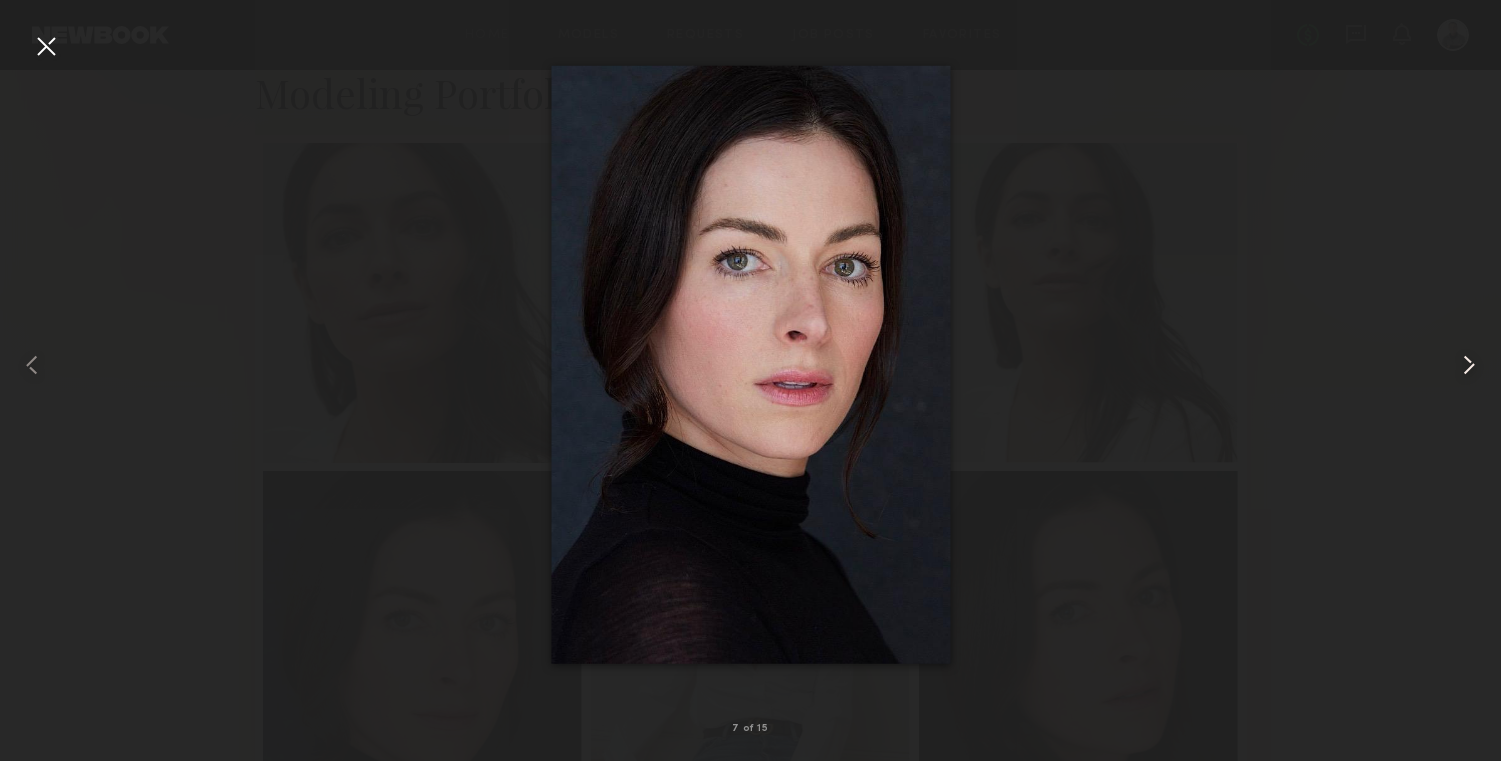 click at bounding box center (1469, 365) 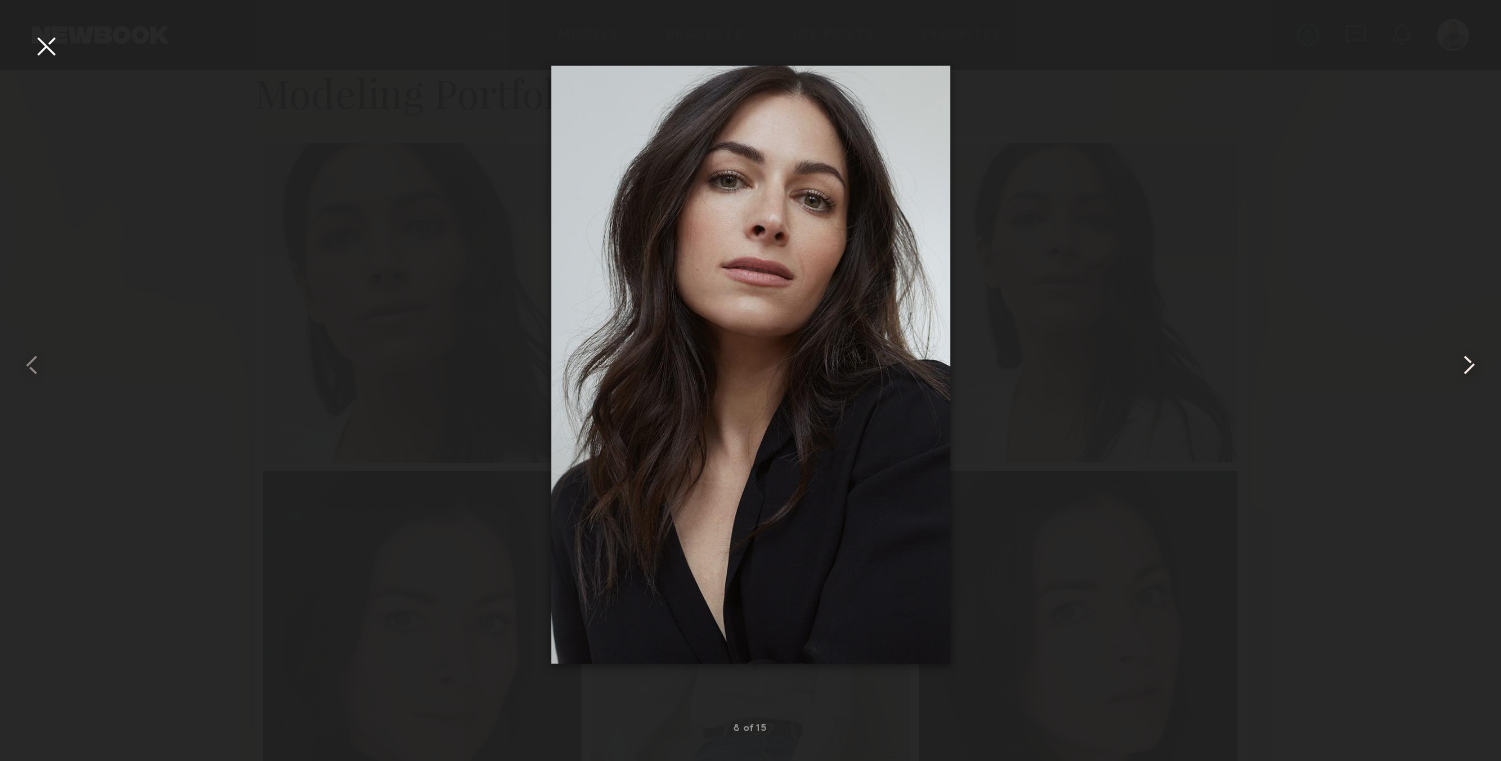 click at bounding box center [1469, 365] 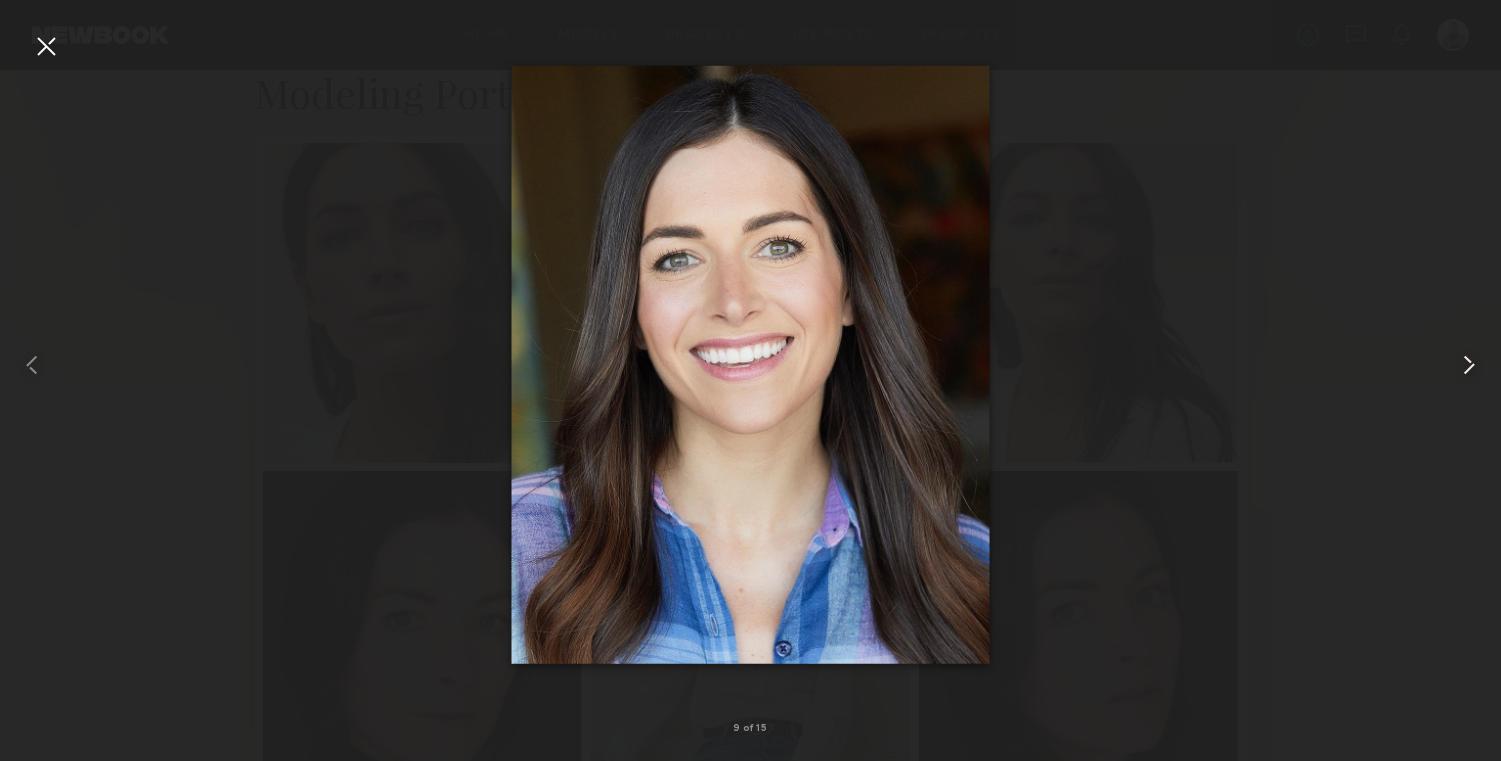 click at bounding box center (1469, 365) 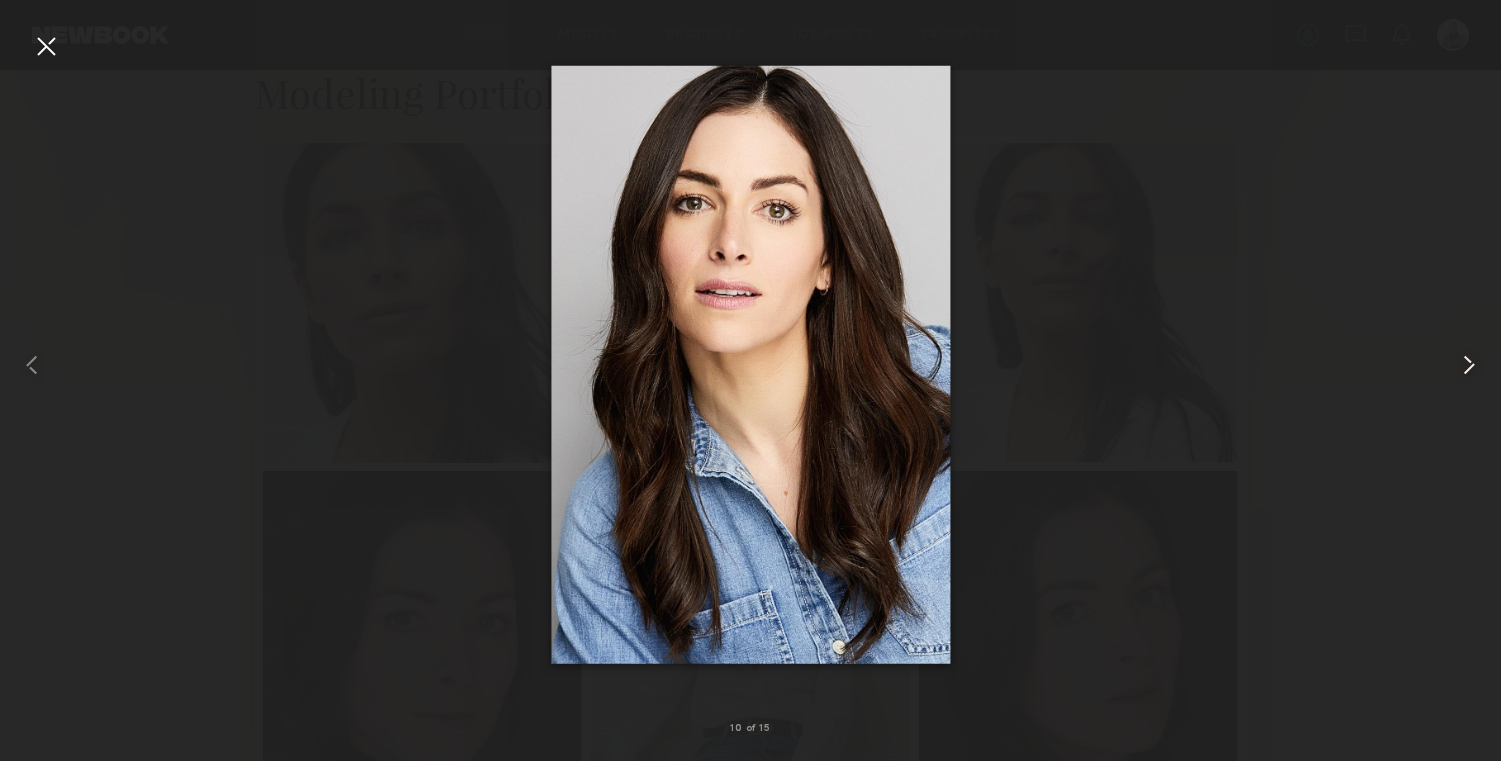 click at bounding box center [1469, 365] 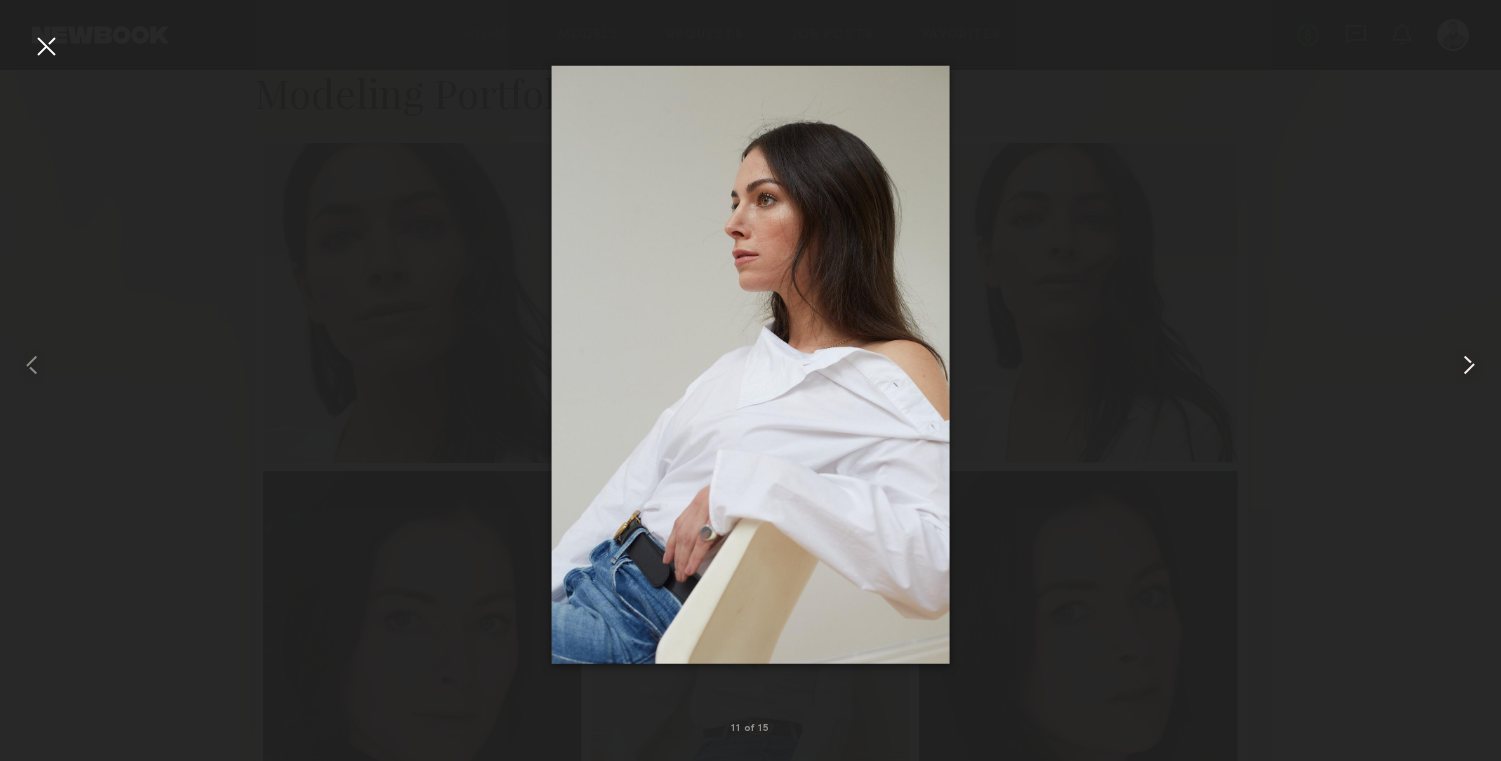 click at bounding box center (1469, 365) 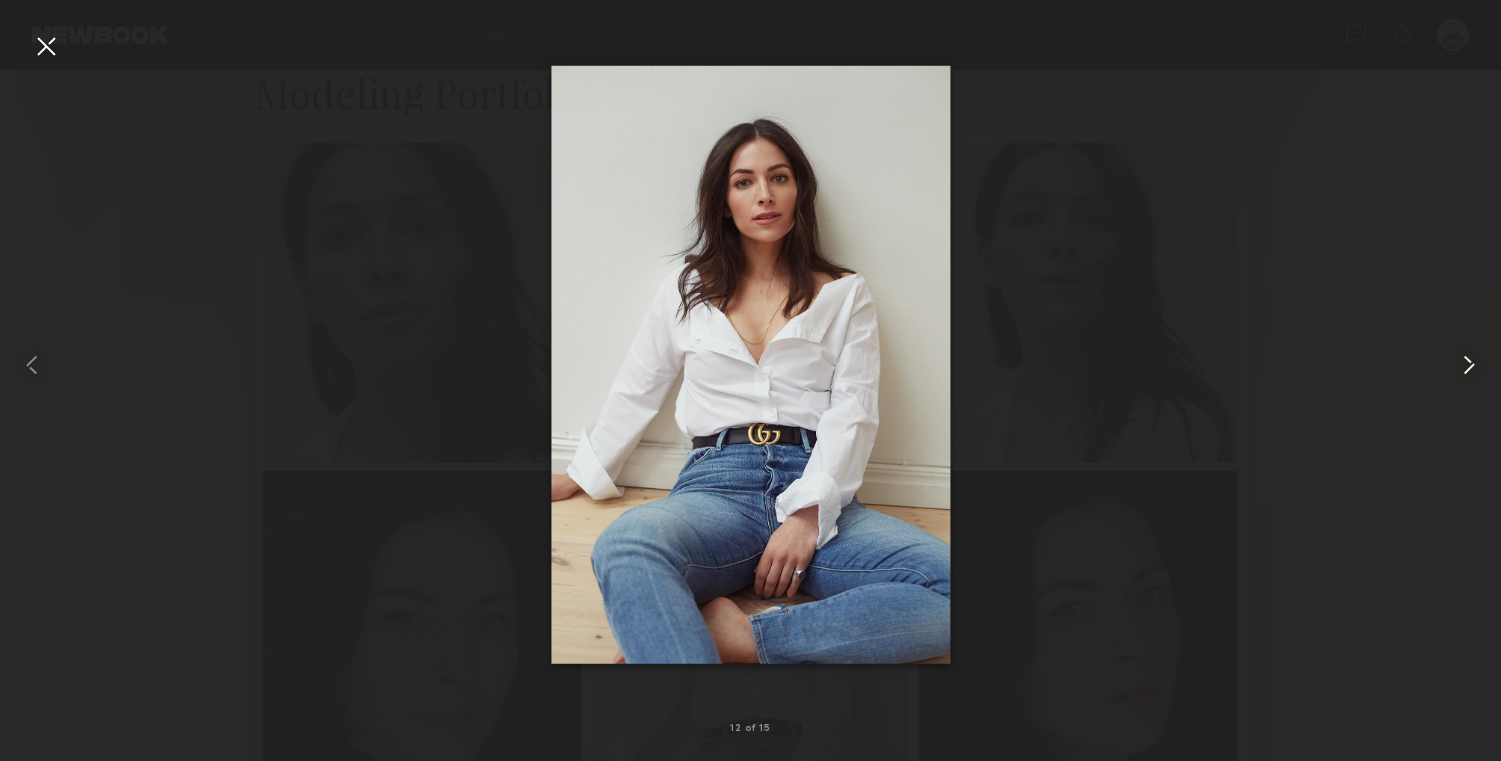 click at bounding box center (1469, 365) 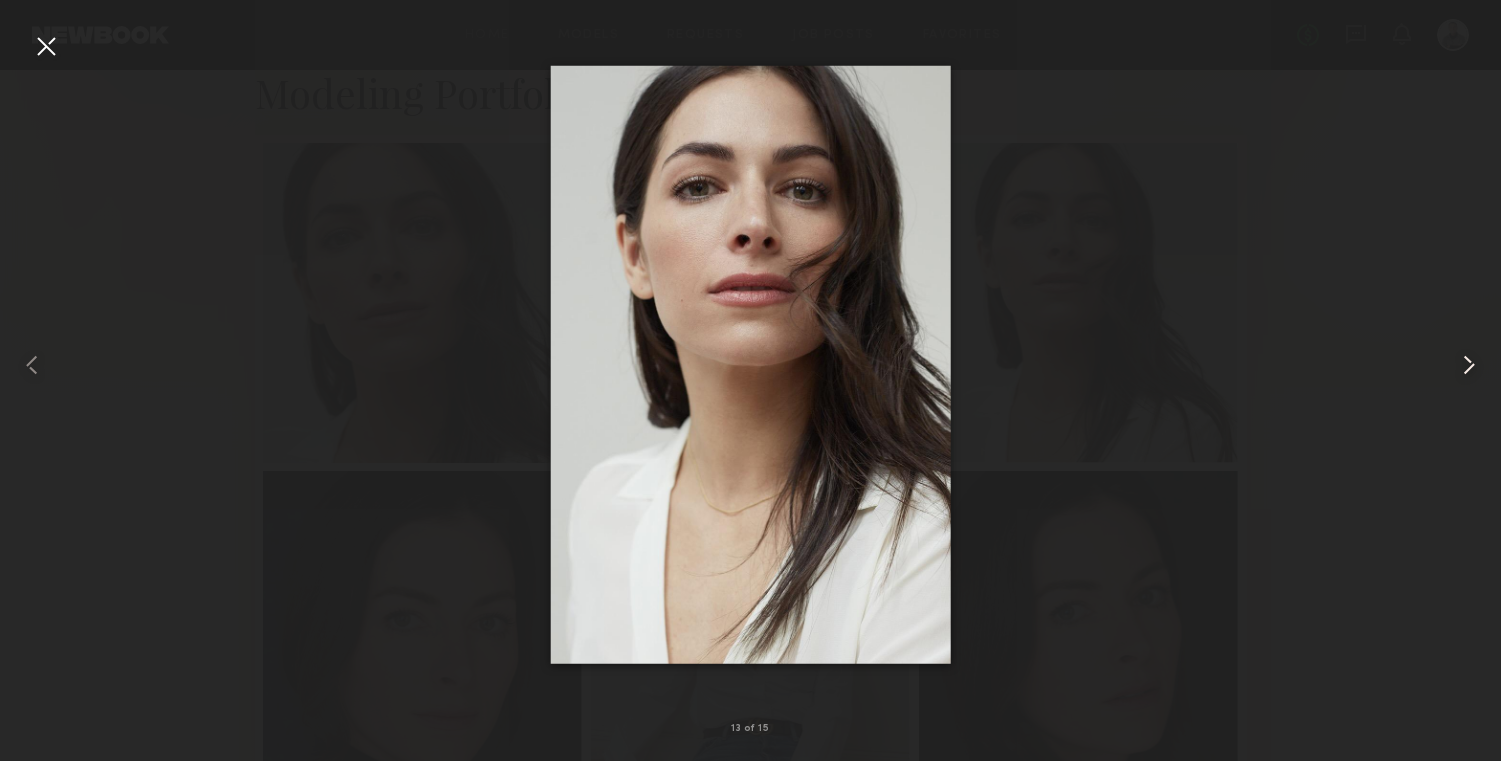 click at bounding box center [1469, 365] 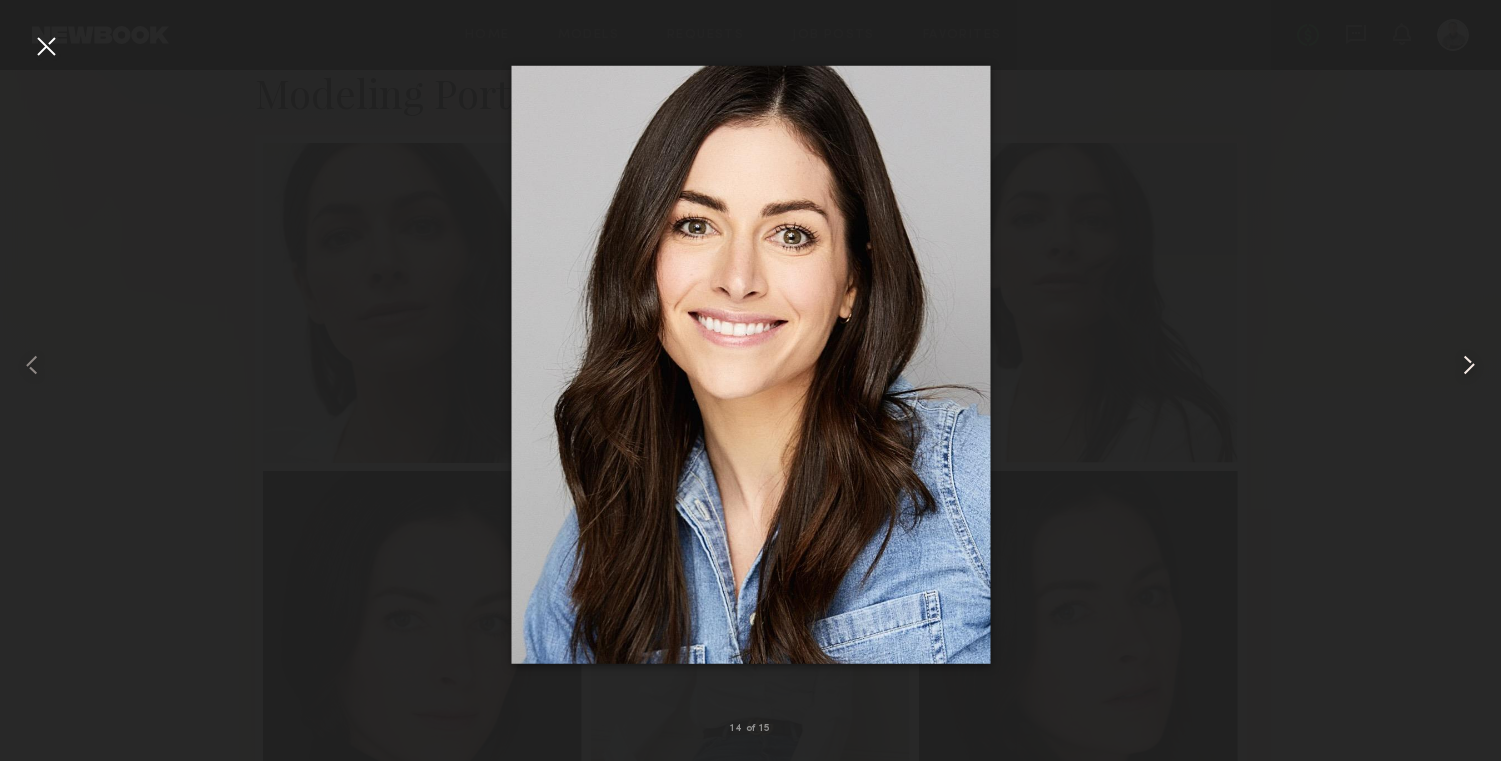 click at bounding box center (1469, 365) 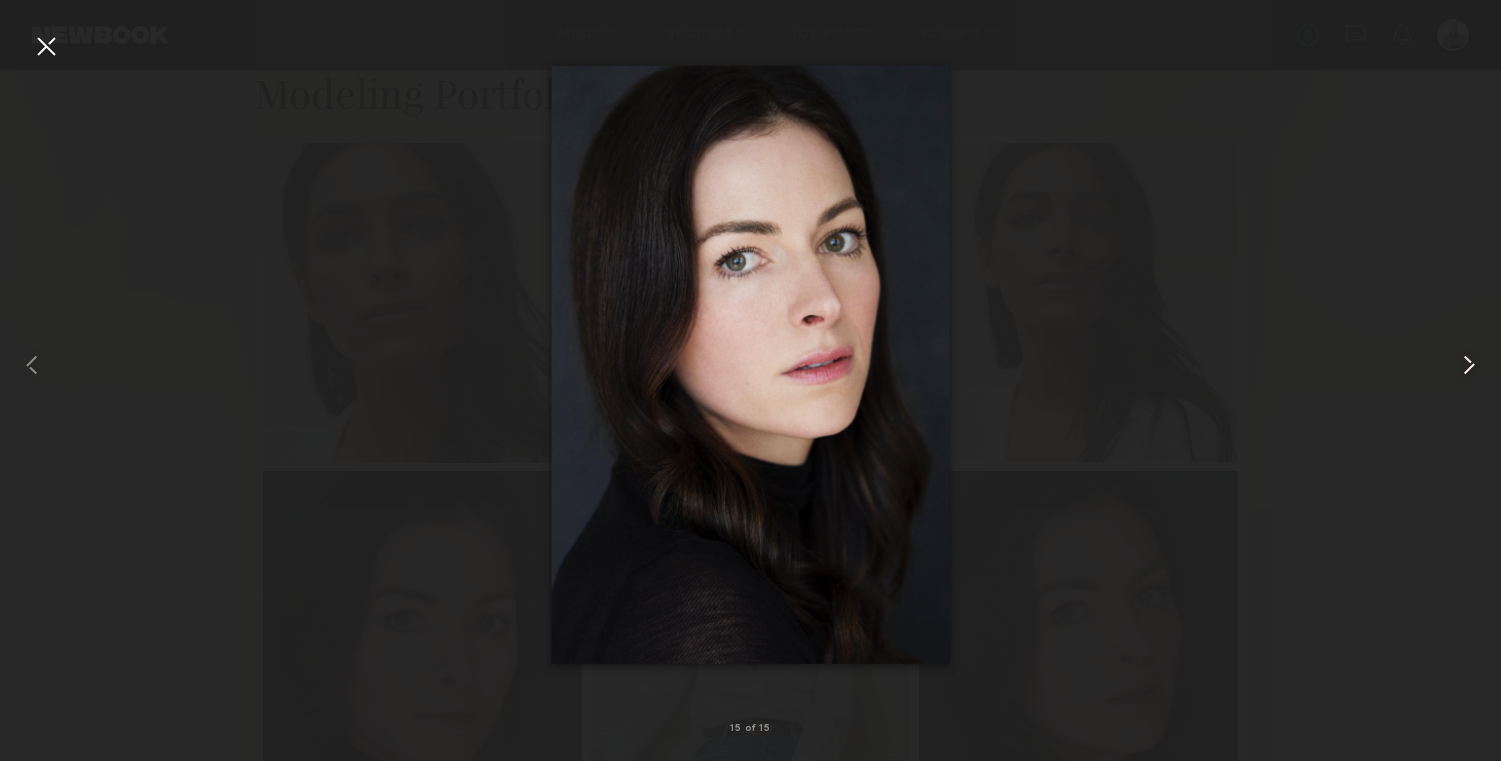 click at bounding box center (1469, 365) 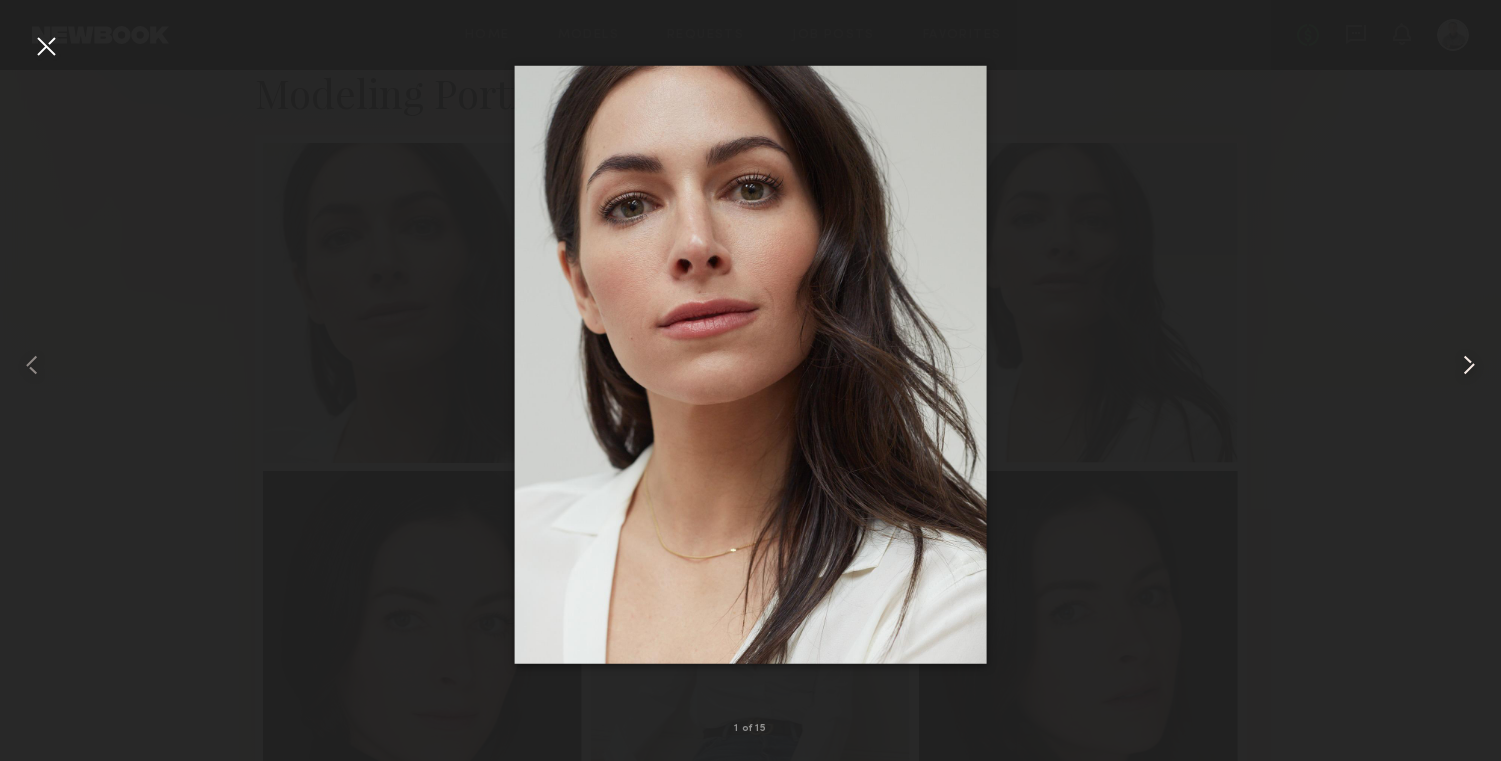 click at bounding box center [1469, 365] 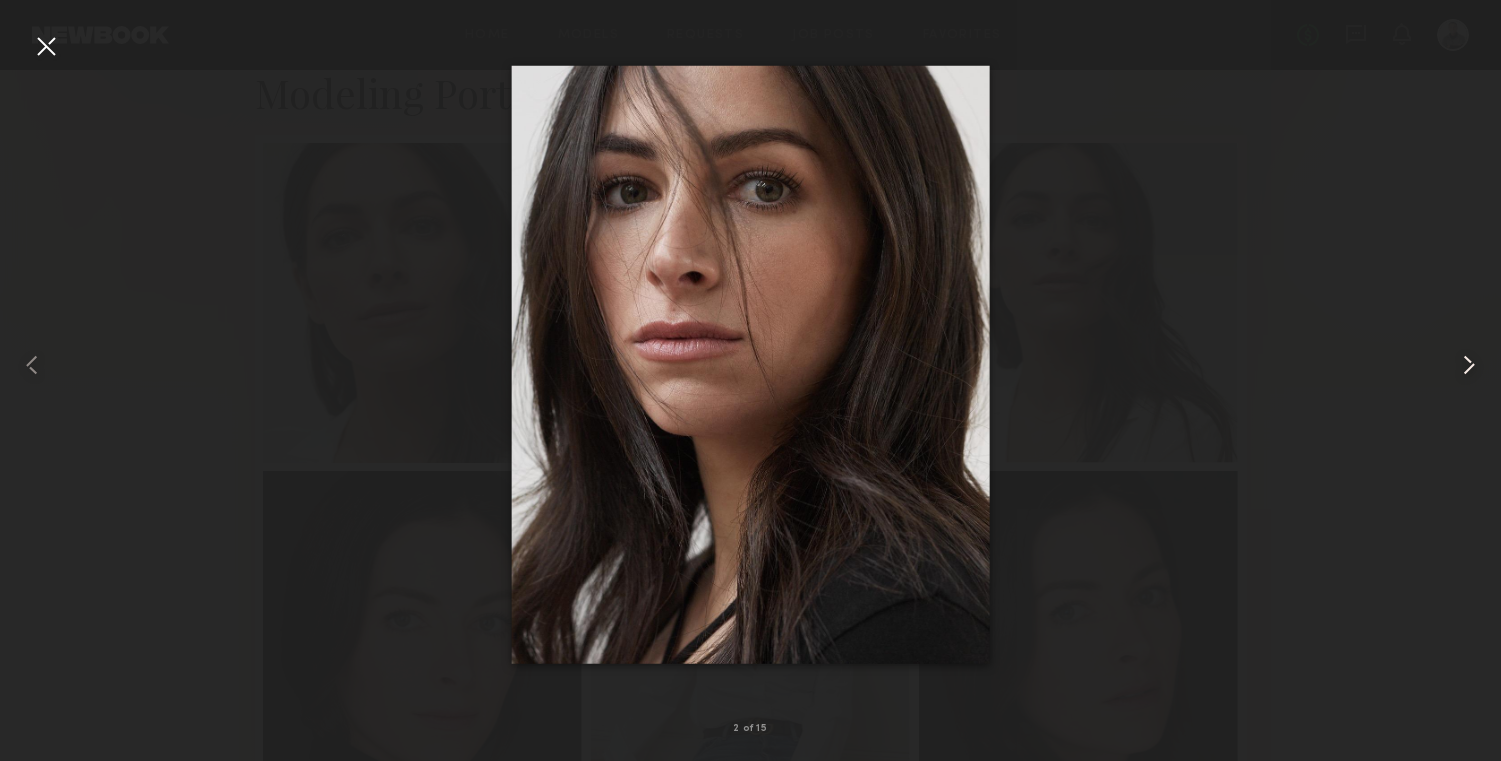 click at bounding box center [1469, 365] 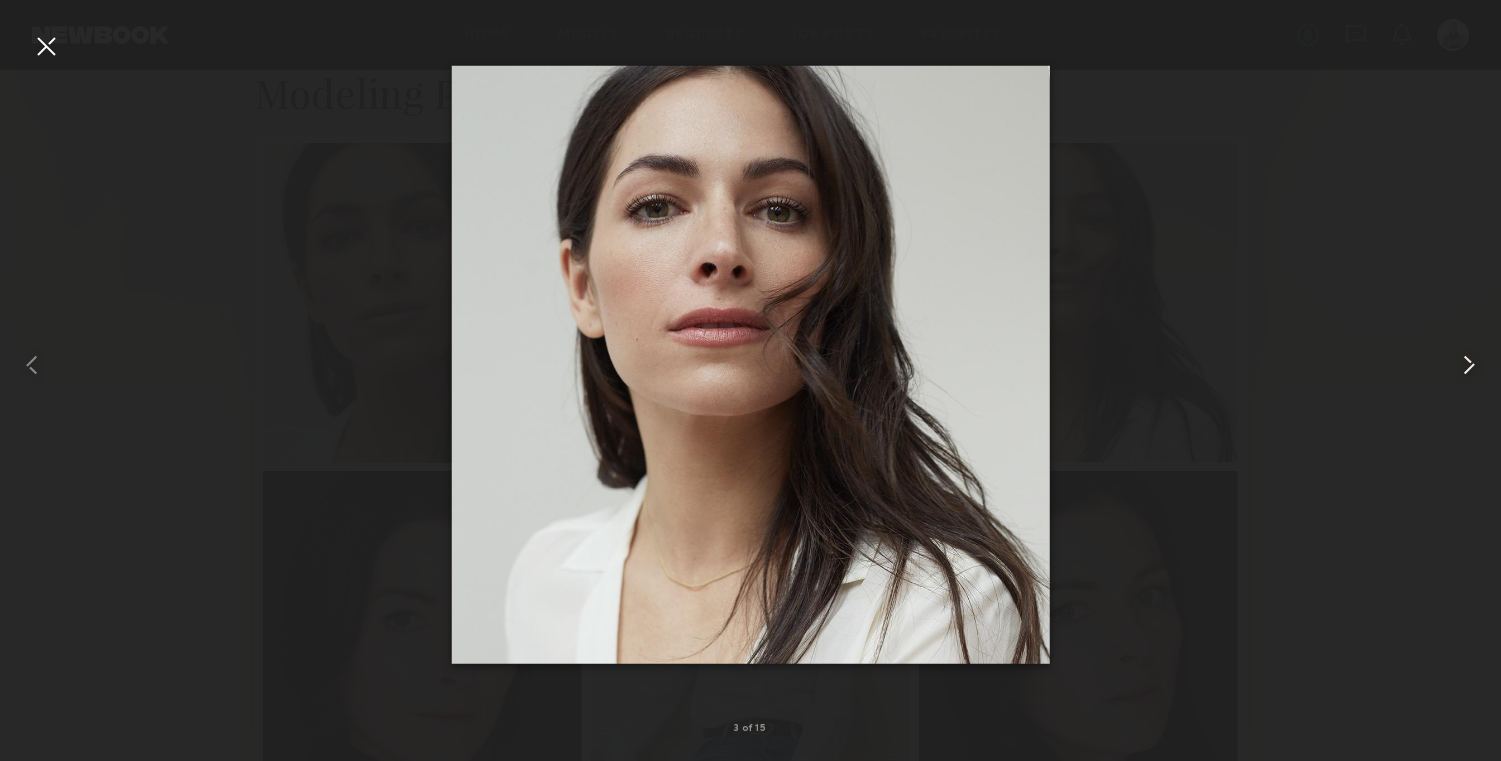 click at bounding box center [1469, 365] 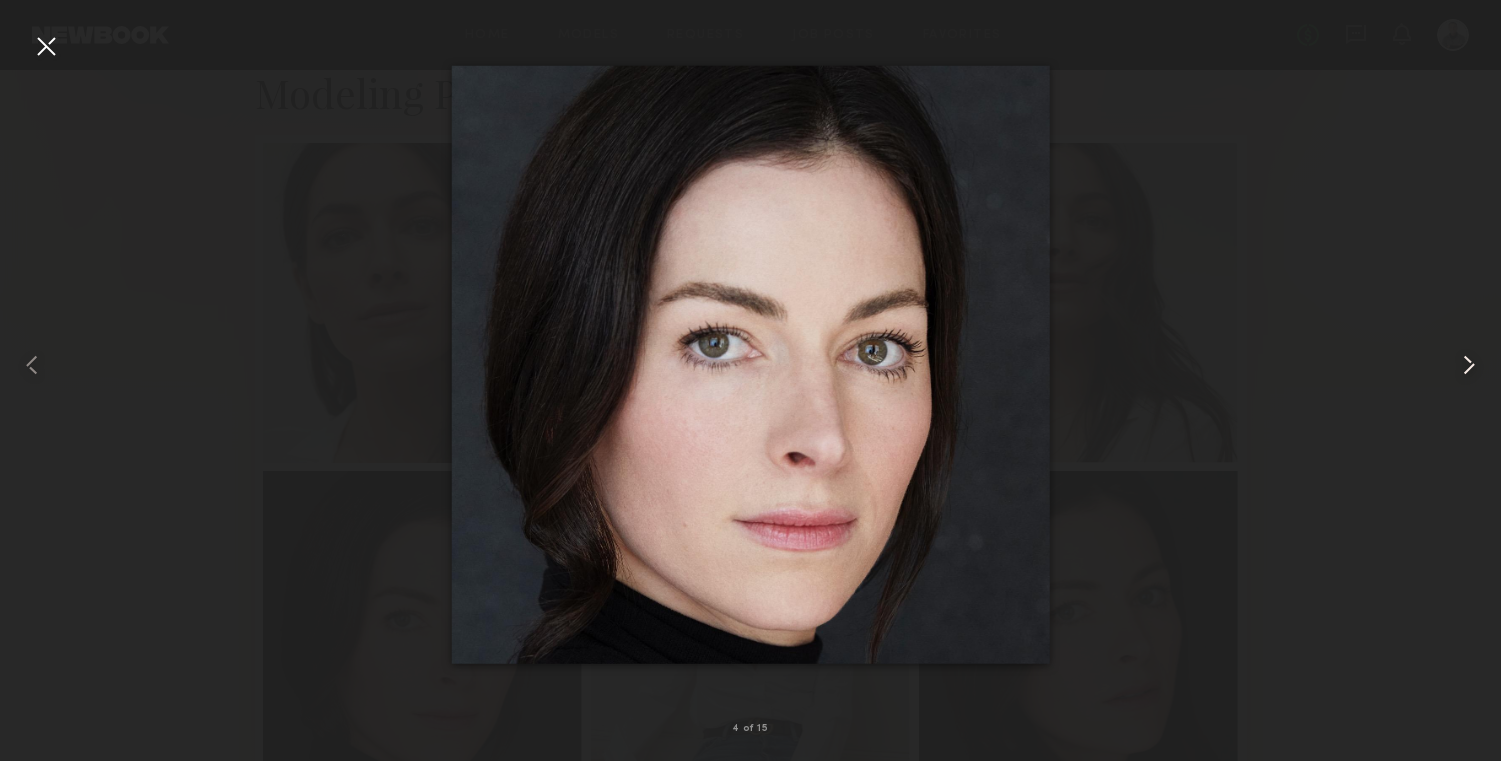 click at bounding box center (1469, 365) 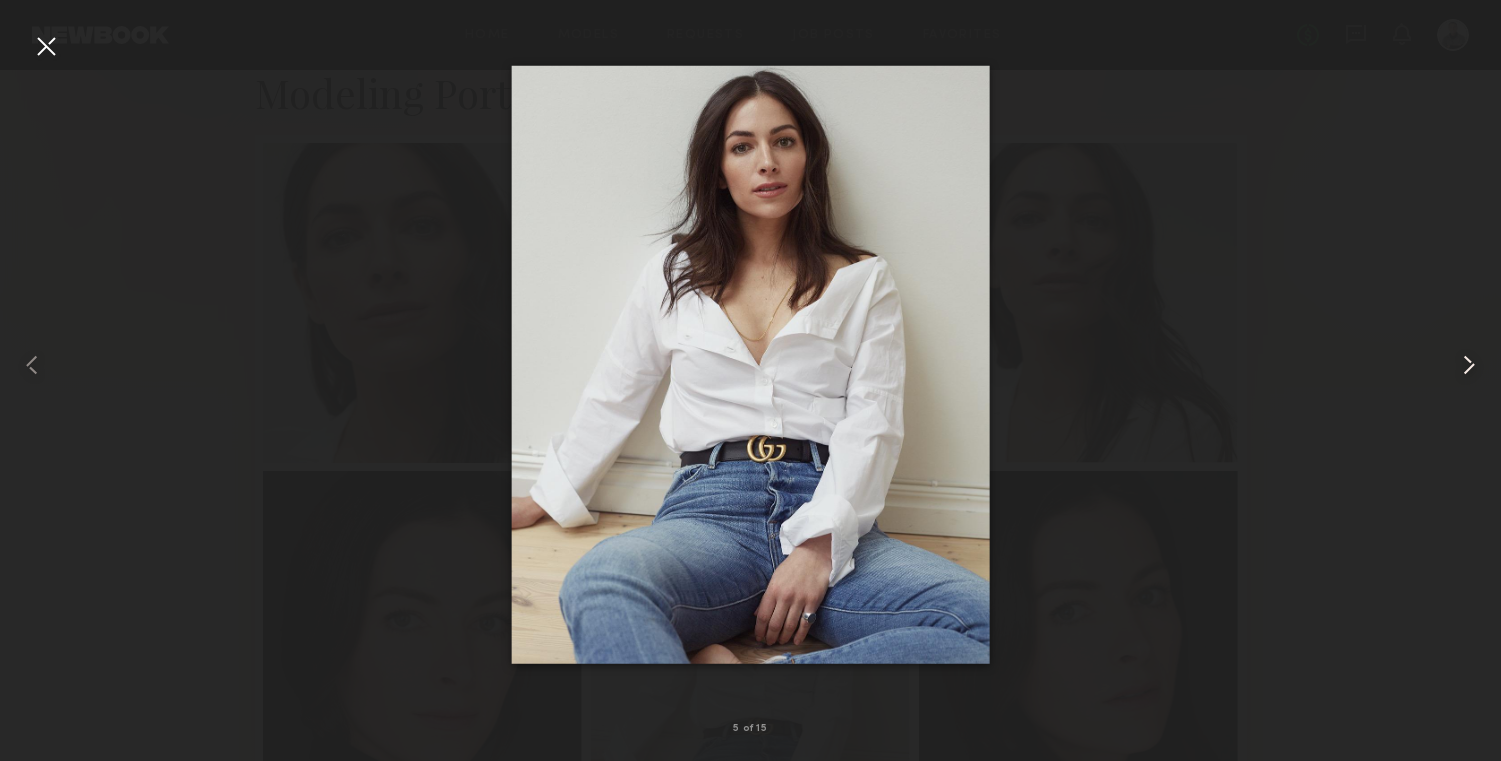 click at bounding box center (1469, 365) 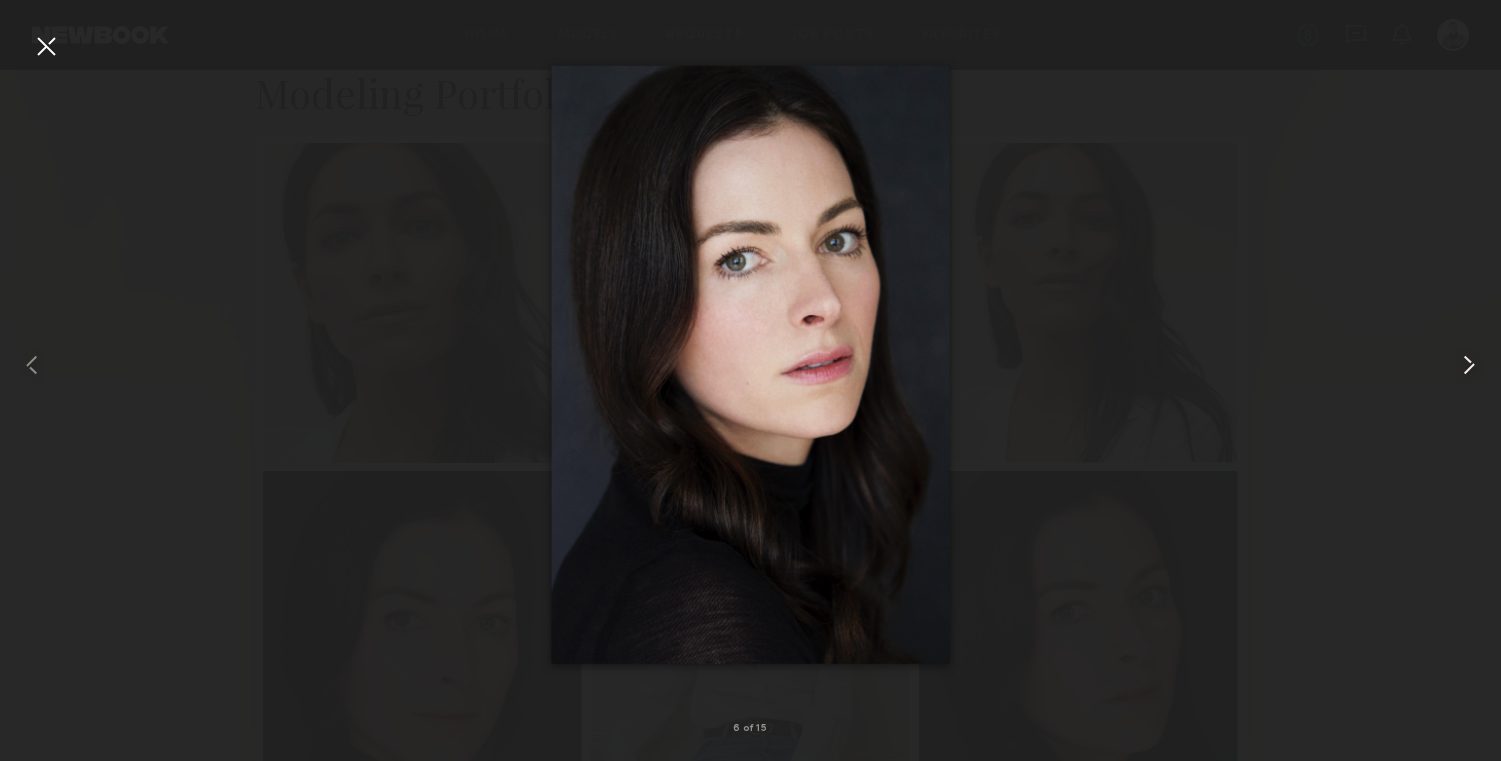 click at bounding box center [1469, 365] 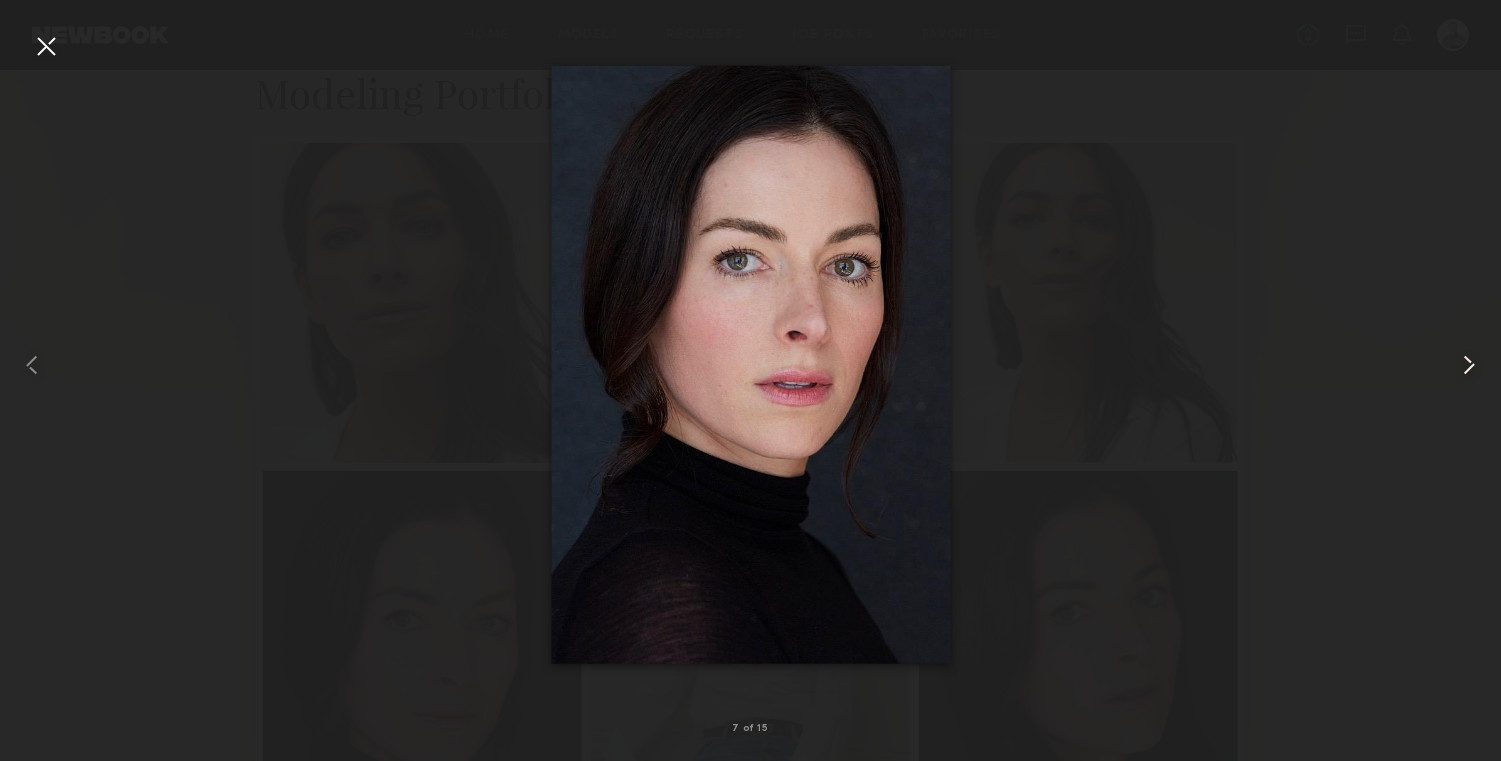 click at bounding box center (1469, 365) 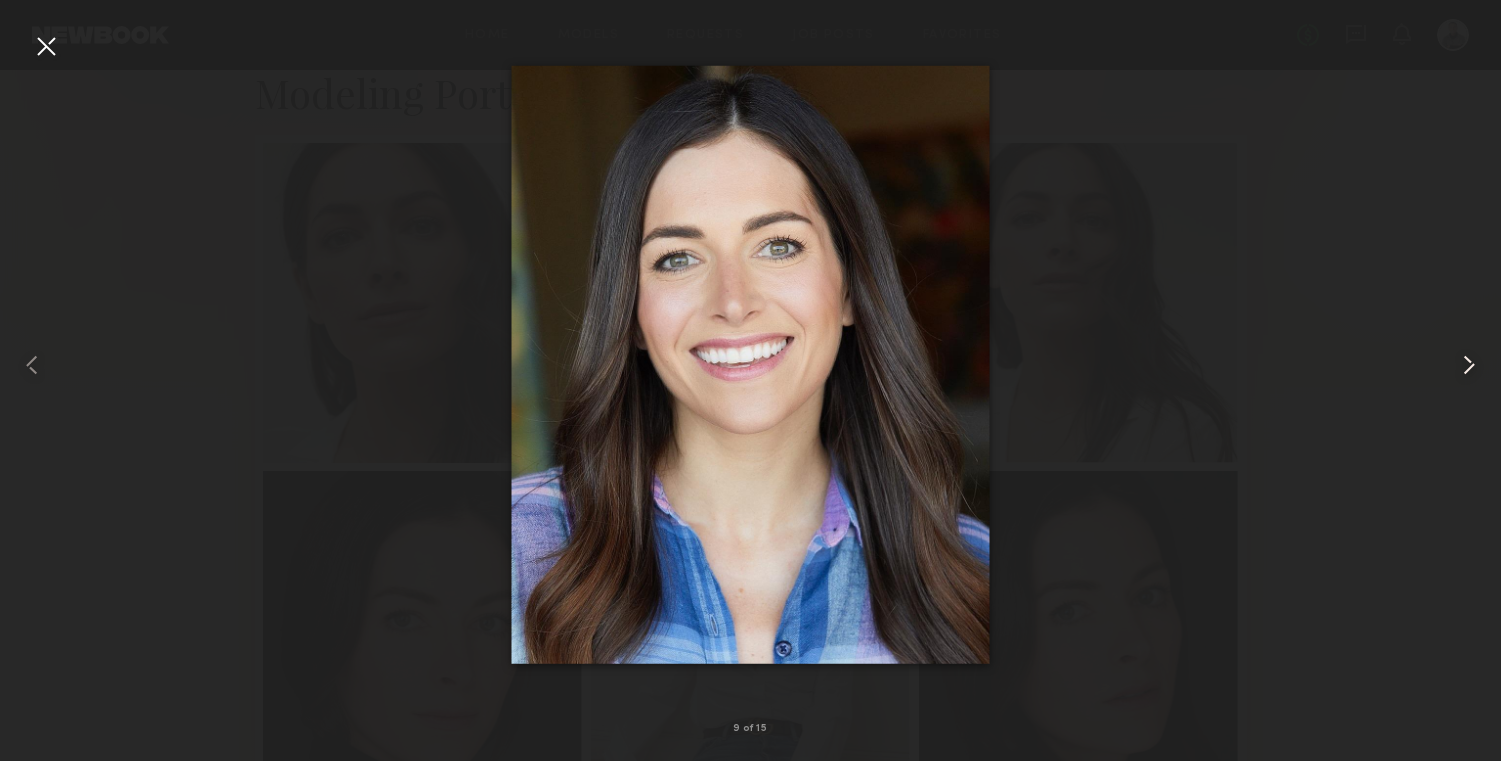 click at bounding box center [1469, 365] 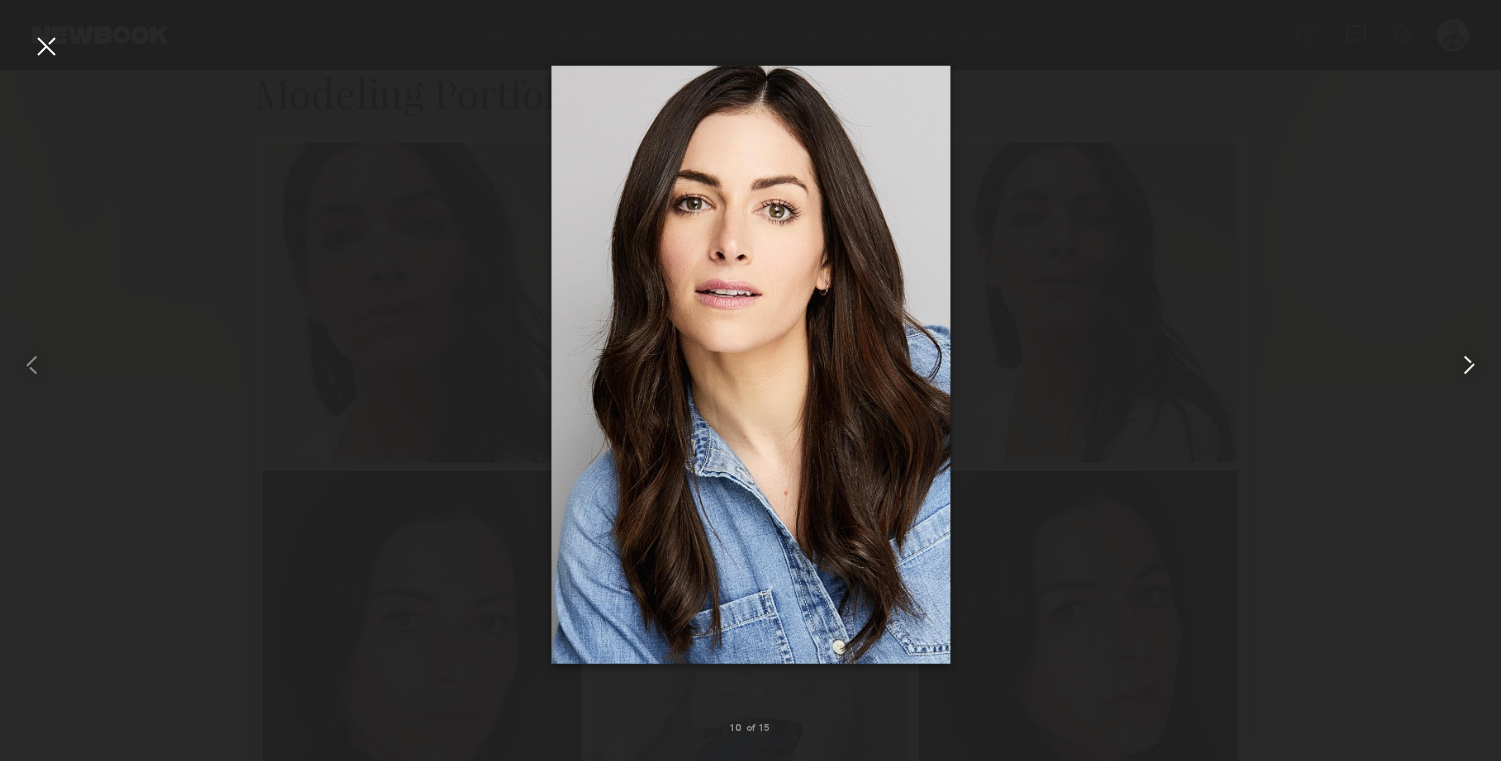 click at bounding box center (1469, 365) 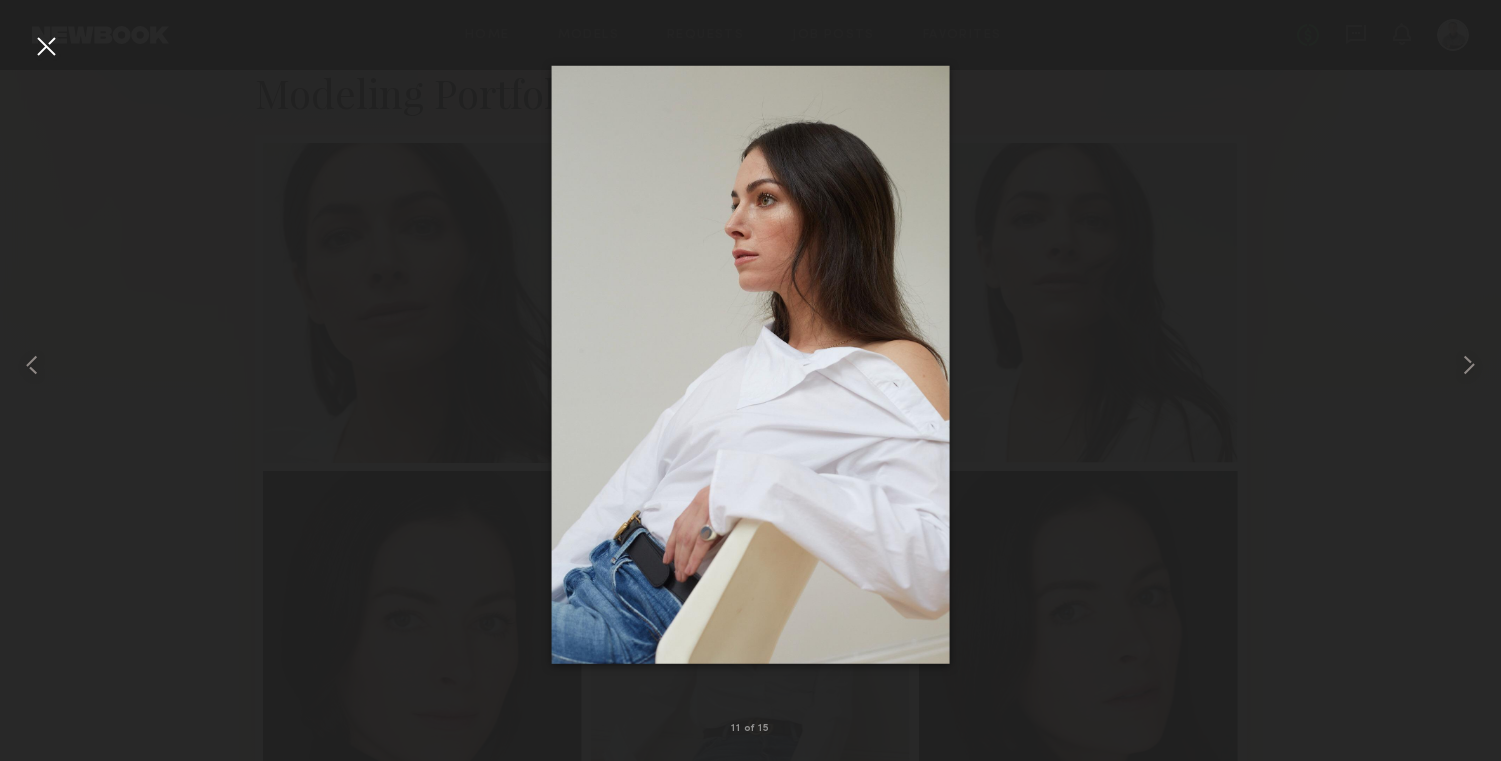 click at bounding box center (46, 46) 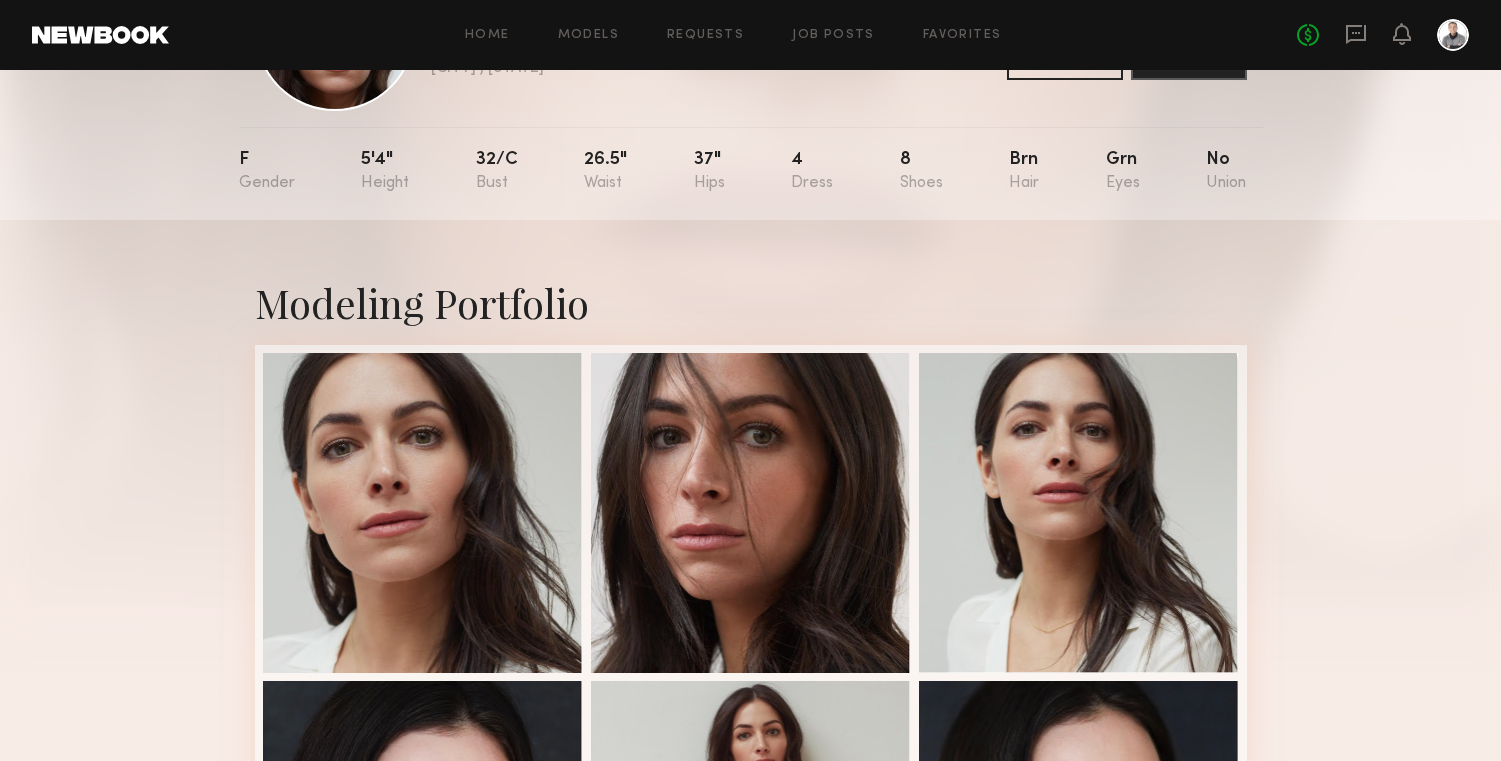 scroll, scrollTop: 0, scrollLeft: 0, axis: both 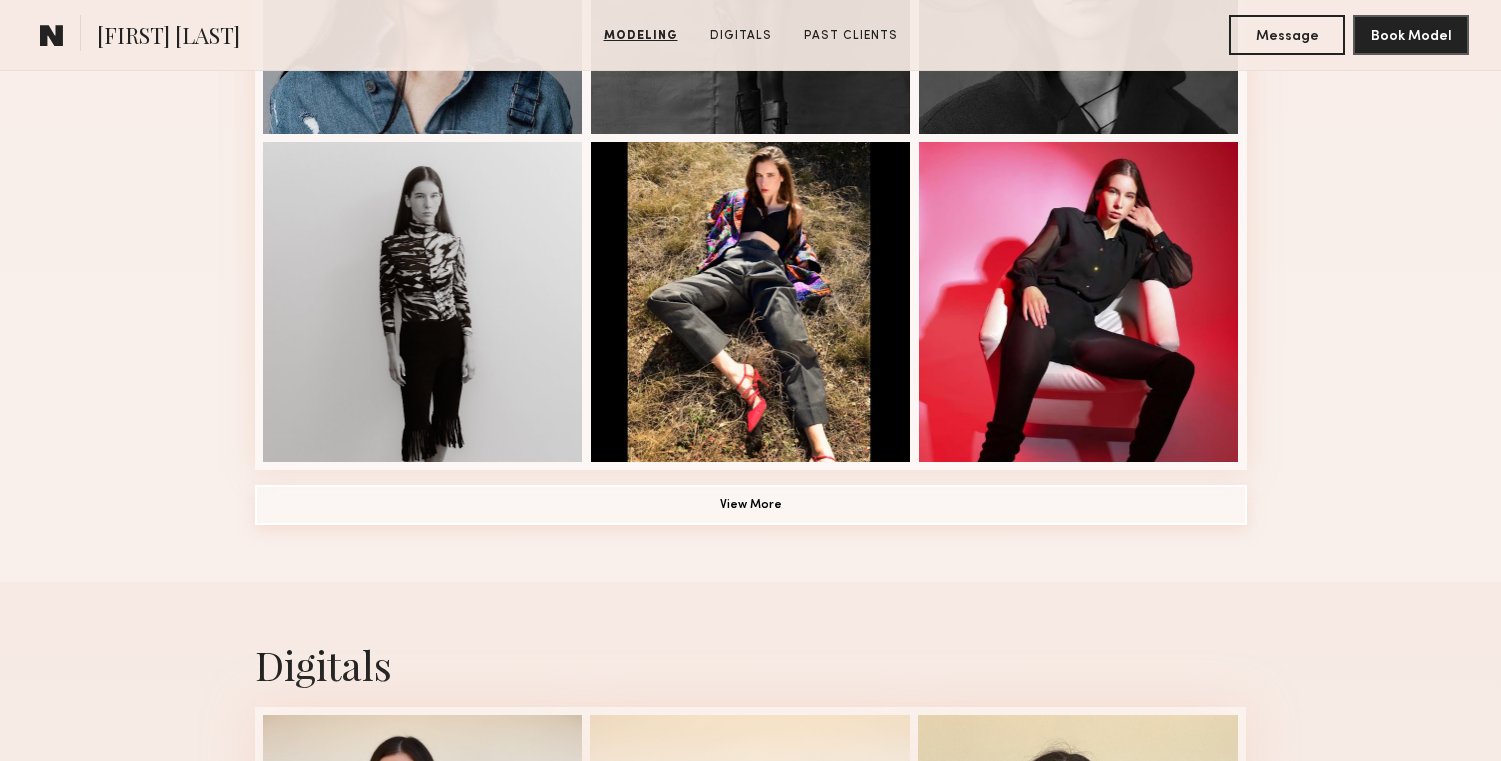 click on "View More" 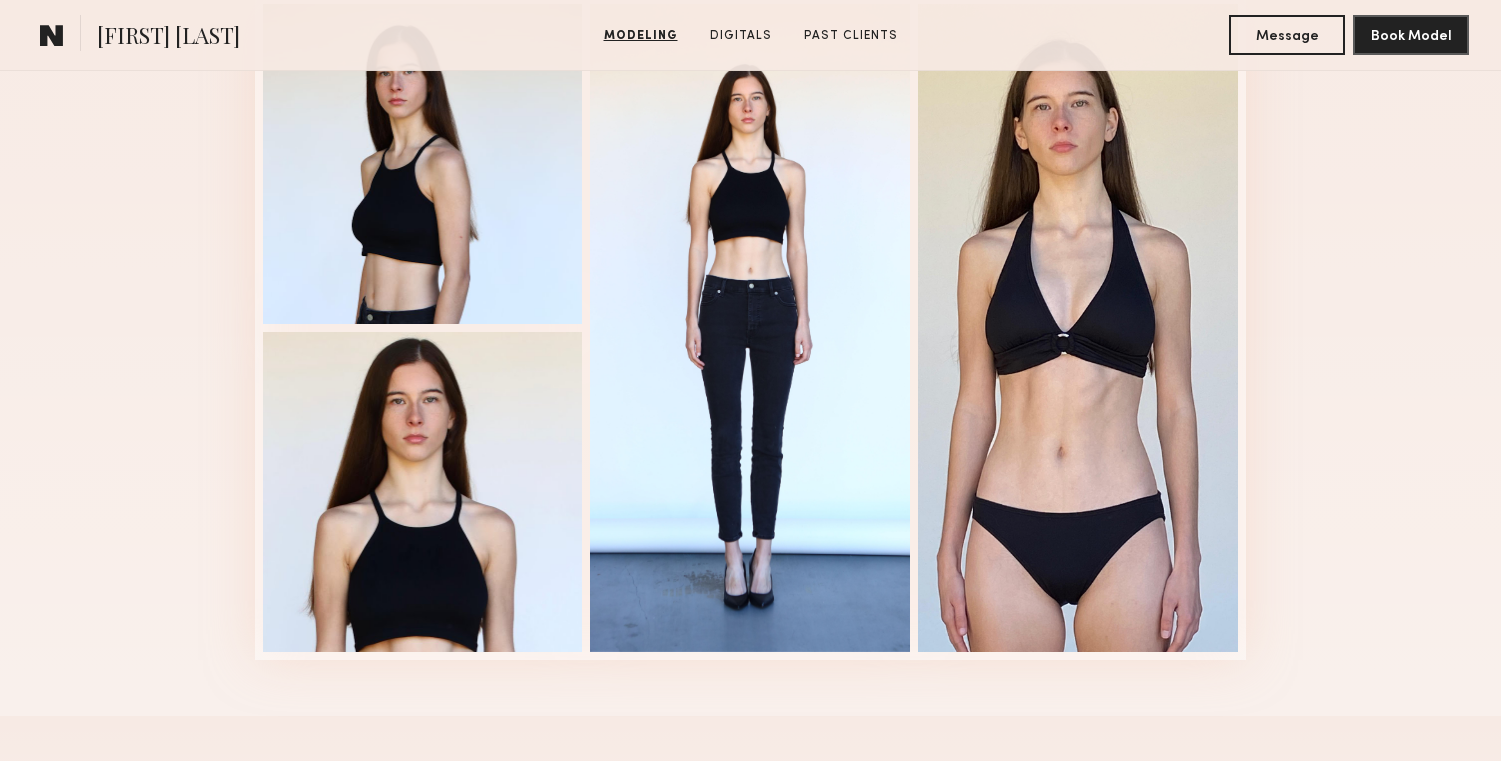 scroll, scrollTop: 3076, scrollLeft: 0, axis: vertical 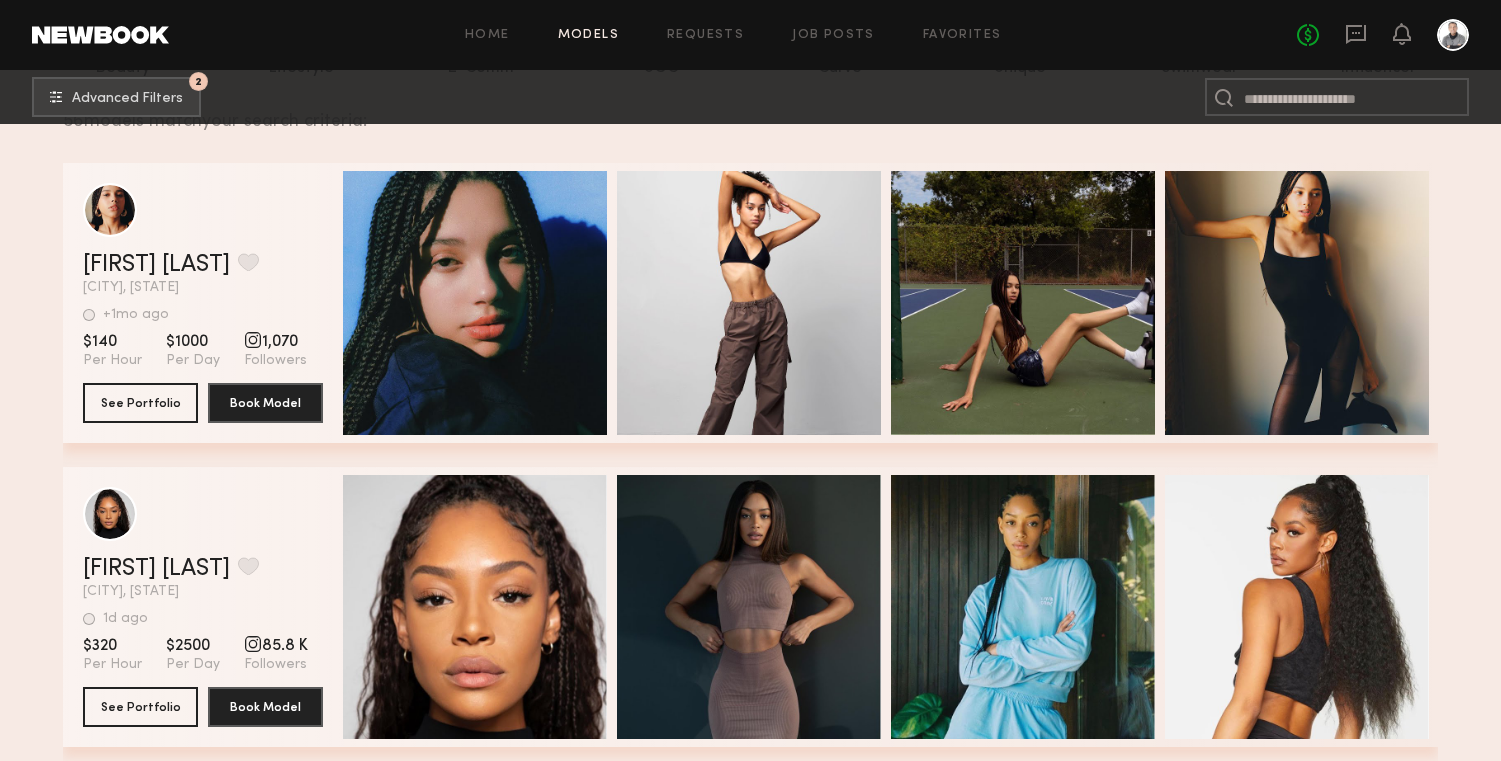 click on "Filter by Category  beauty lifestyle e-comm UGC curve unique swimwear influencer 56  models match  your search criteria: [FIRST] [LAST] Favorite [CITY], [STATE] +1mo ago Last Online View Portfolio +1mo ago Last Online $140 Per Hour $1000 Per Day 1,070 Followers See Portfolio Book Model Quick Preview Quick Preview Quick Preview Quick Preview [FIRST] [LAST] Favorite [CITY], [STATE] 1d ago Last Online View Portfolio 1d ago Last Online $320 Per Hour $2500 Per Day 85.8 K Followers See Portfolio Book Model Quick Preview Quick Preview Quick Preview Quick Preview [FIRST] [LAST] Favorite [CITY], [STATE] 13hr ago Last Online View Portfolio 13hr ago Last Online $250 Per Hour $1800 Per Day See Portfolio Book Model Quick Preview Quick Preview Quick Preview Quick Preview [FIRST] [LAST] Favorite [CITY], [STATE] 6hr ago Last Online View Portfolio 6hr ago Last Online $175 Per Hour $1260 Per Day 9,542 Followers See Portfolio Book Model Quick Preview Quick Preview Quick Preview Quick Preview [FIRST] [LAST] Favorite [CITY], [STATE] +1mo ago Last Online View Portfolio $200" 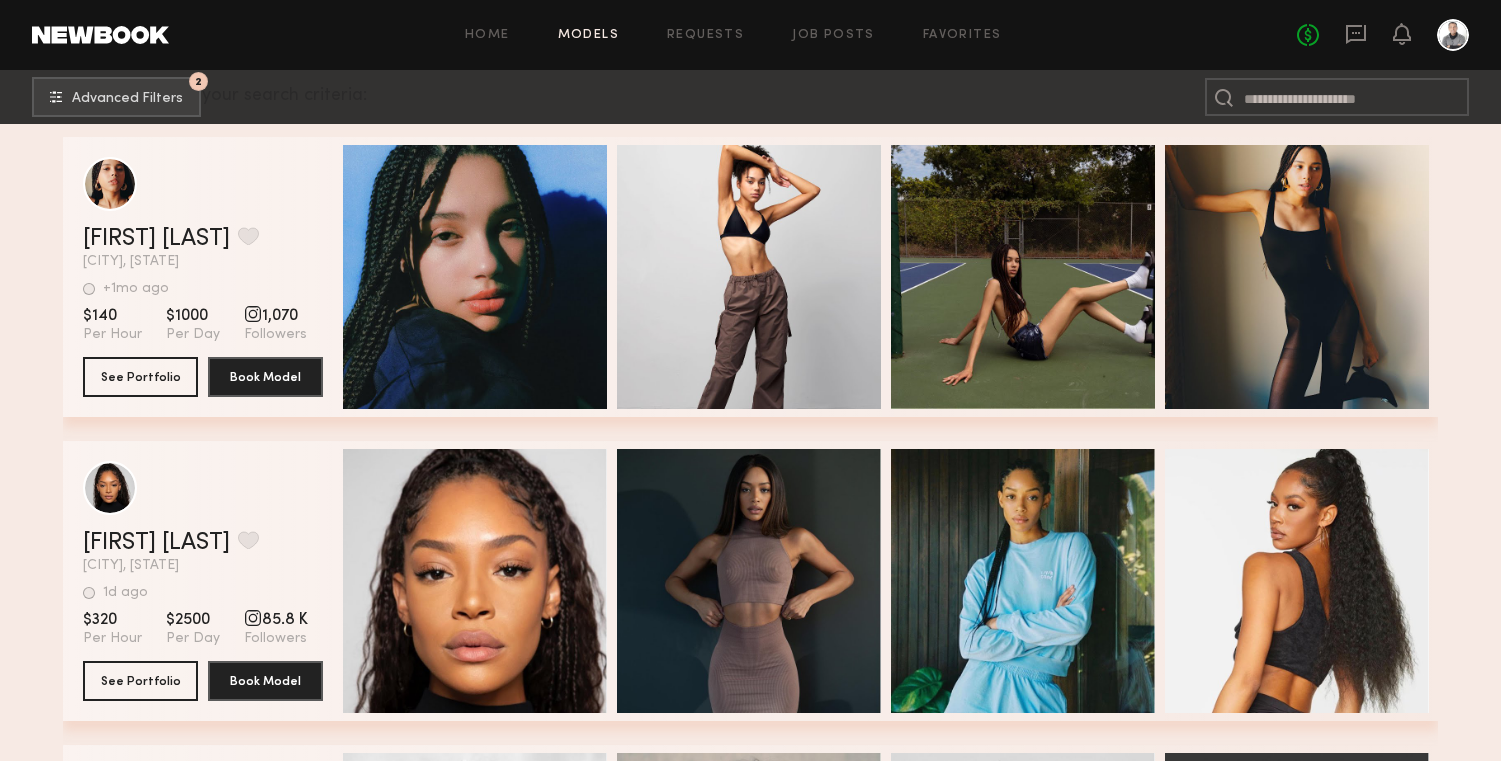 scroll, scrollTop: 334, scrollLeft: 0, axis: vertical 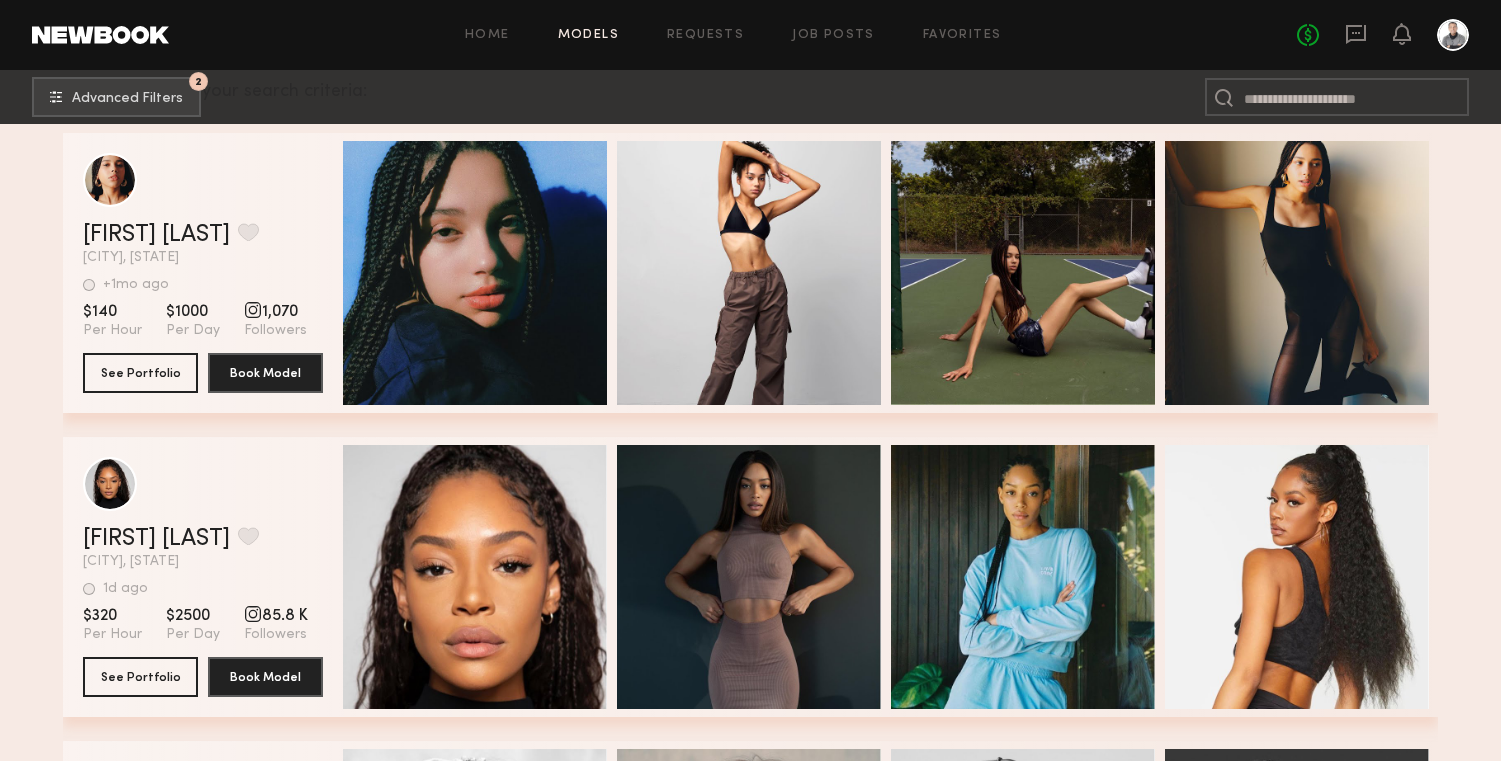 click on "Filter by Category  beauty lifestyle e-comm UGC curve unique swimwear influencer 56  models match  your search criteria: Aubrey J. Favorite Dallas, TX +1mo ago Last Online View Portfolio +1mo ago Last Online $140 Per Hour $1000 Per Day 1,070 Followers See Portfolio Book Model Quick Preview Quick Preview Quick Preview Quick Preview Kamari L. Favorite Dallas, TX 1d ago Last Online View Portfolio 1d ago Last Online $320 Per Hour $2500 Per Day 85.8 K Followers See Portfolio Book Model Quick Preview Quick Preview Quick Preview Quick Preview Tori Ann L. Favorite Dallas, TX 13hr ago Last Online View Portfolio 13hr ago Last Online $250 Per Hour $1800 Per Day See Portfolio Book Model Quick Preview Quick Preview Quick Preview Quick Preview Cassi C. Favorite Dallas, TX 6hr ago Last Online View Portfolio 6hr ago Last Online $175 Per Hour $1260 Per Day 9,542 Followers See Portfolio Book Model Quick Preview Quick Preview Quick Preview Quick Preview Amber A. Favorite Dallas, TX +1mo ago Last Online View Portfolio $200" 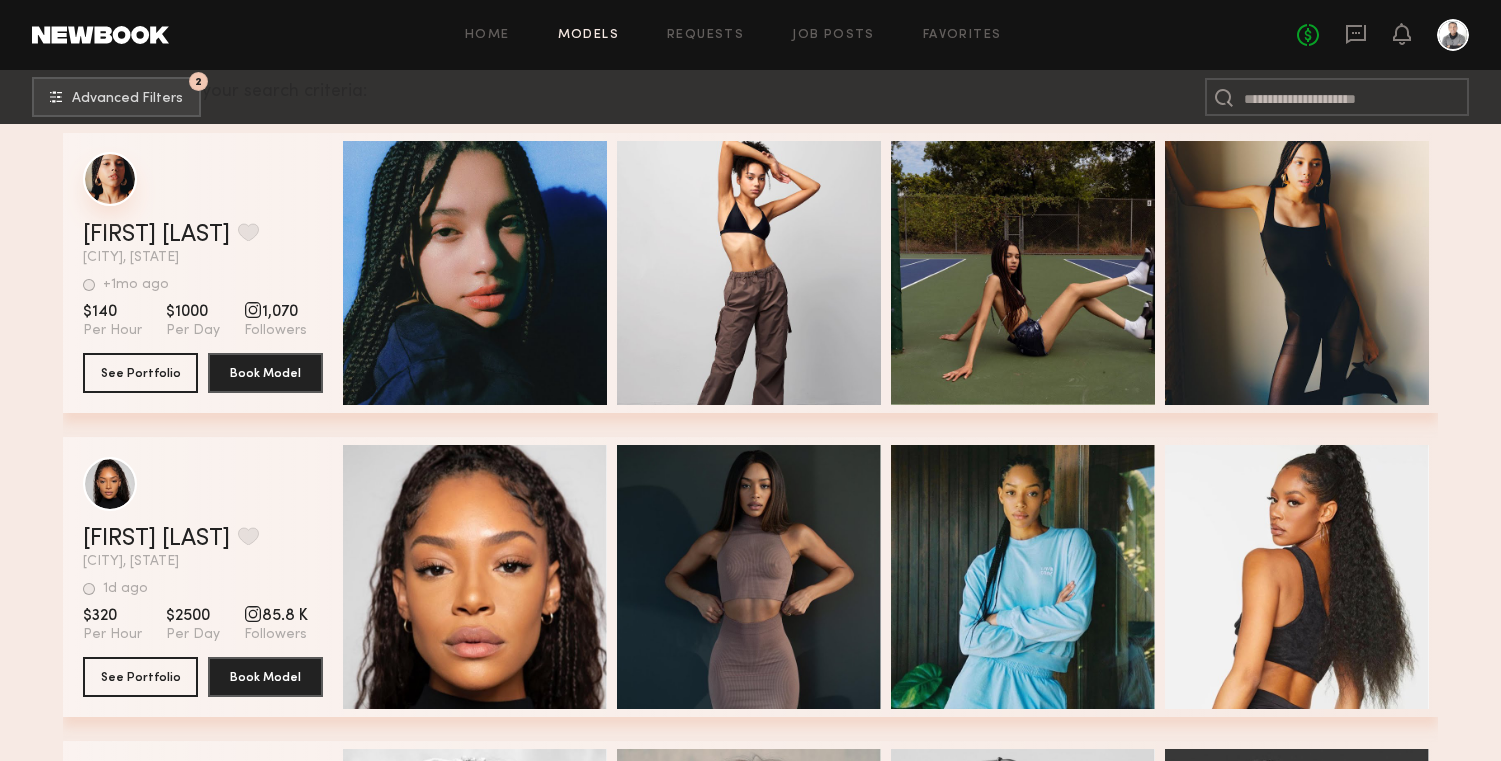 click 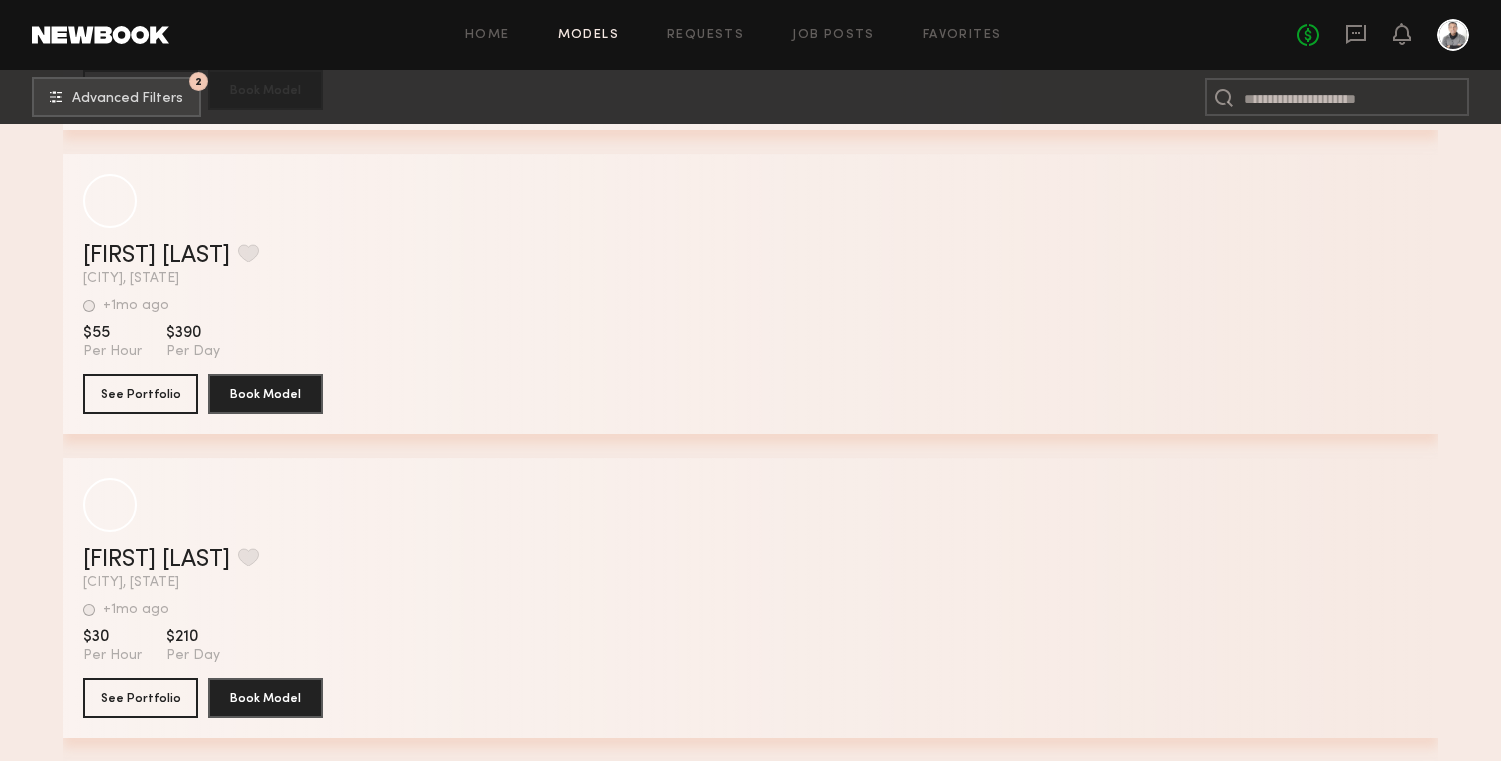 scroll, scrollTop: 15812, scrollLeft: 0, axis: vertical 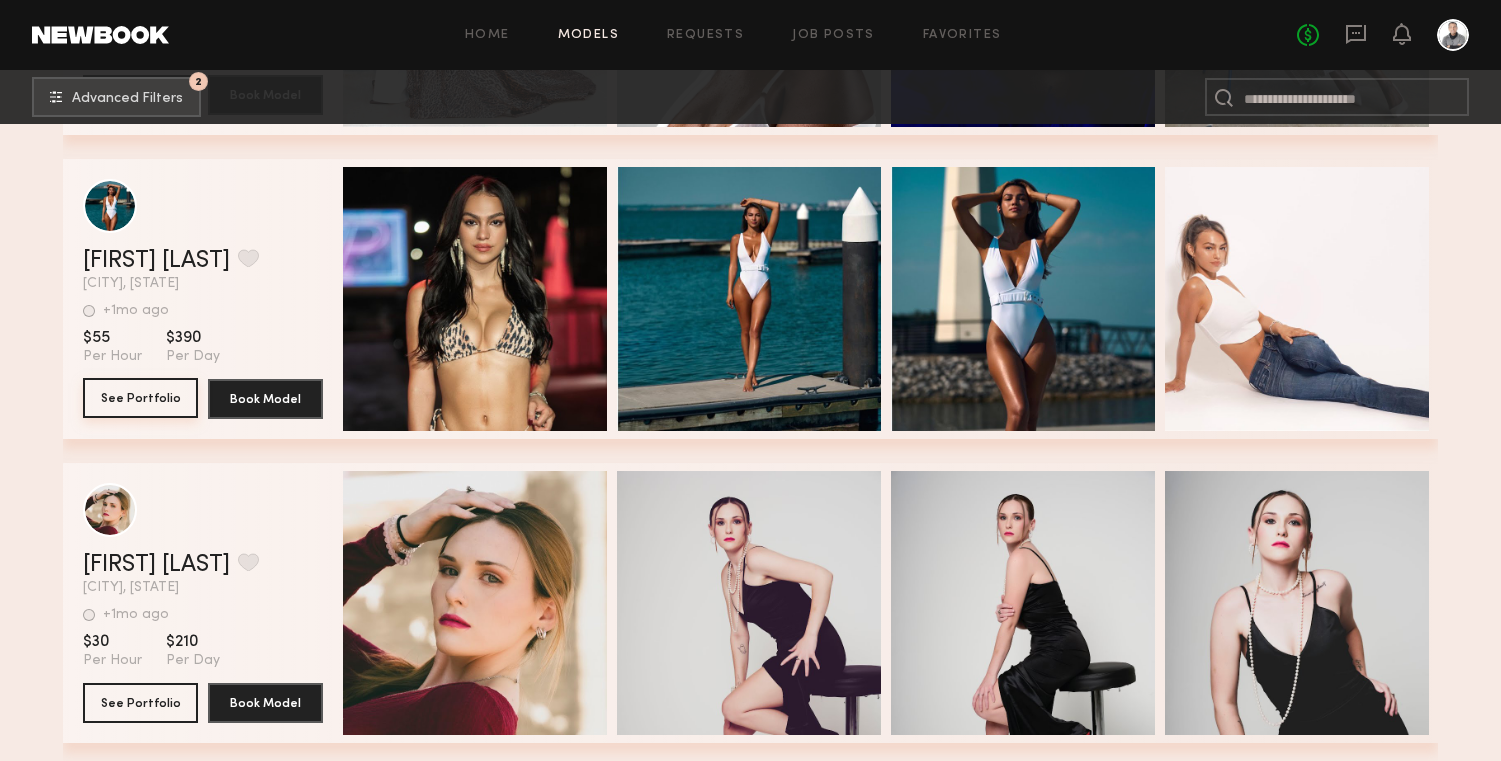 click on "See Portfolio" 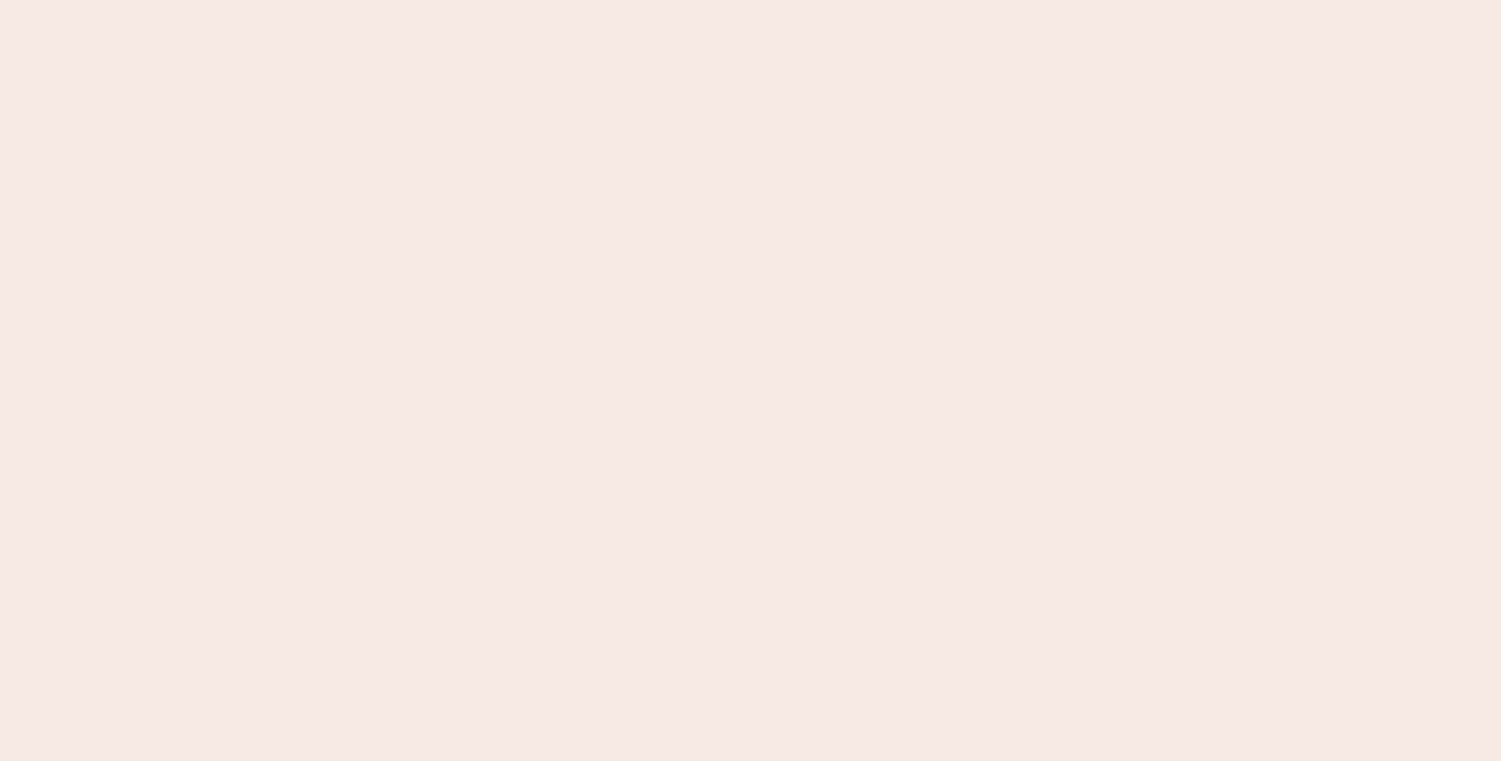 scroll, scrollTop: 0, scrollLeft: 0, axis: both 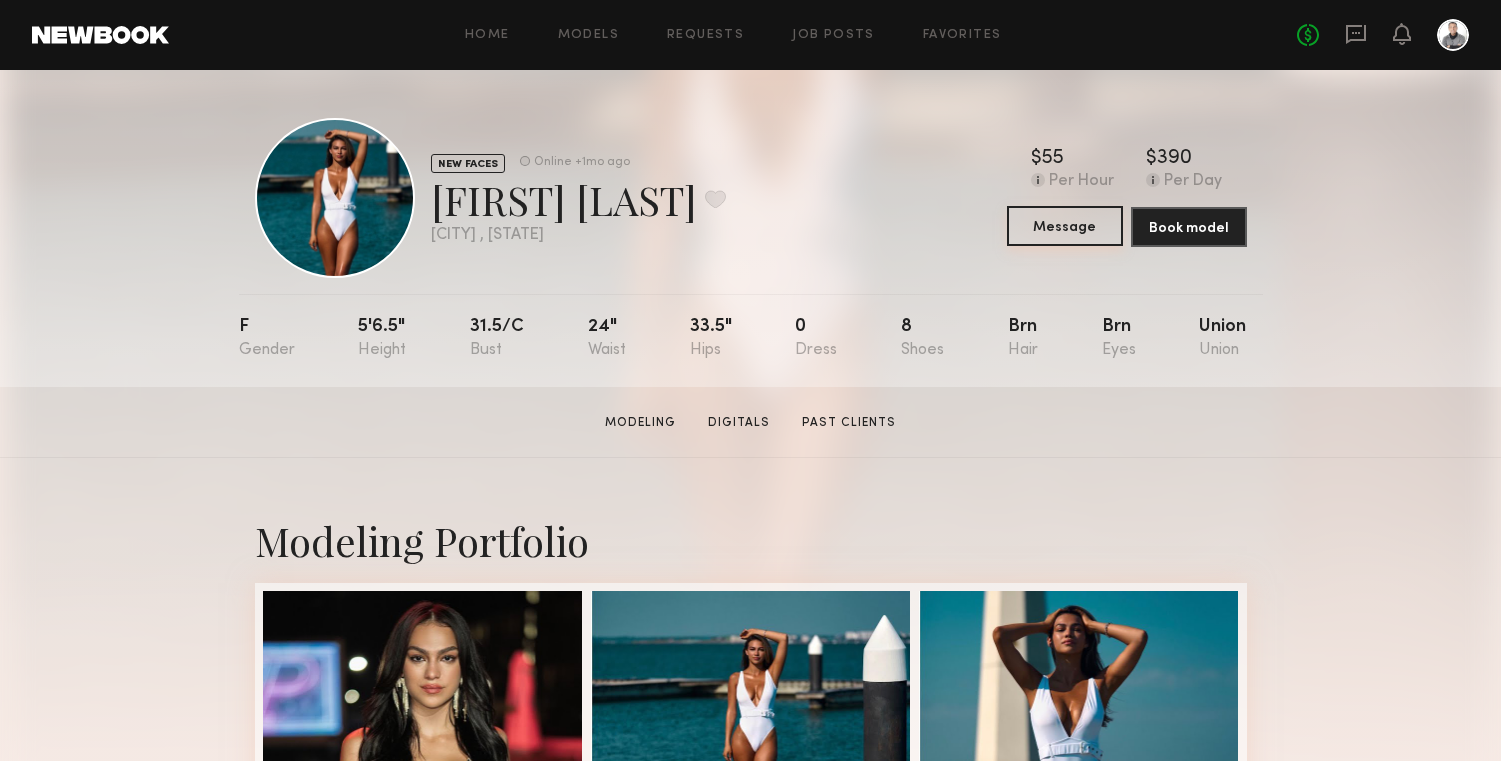 click on "Message" 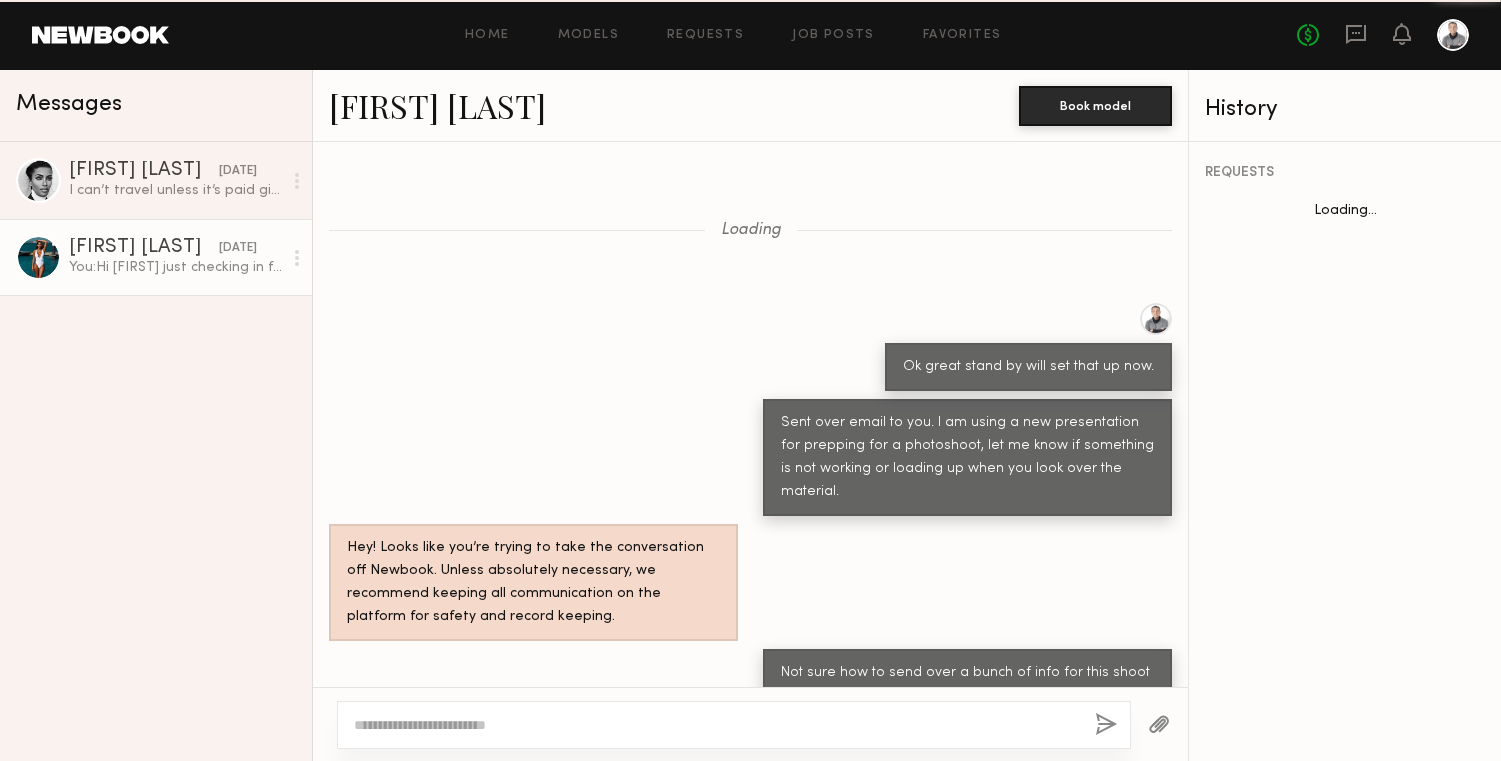 scroll, scrollTop: 1378, scrollLeft: 0, axis: vertical 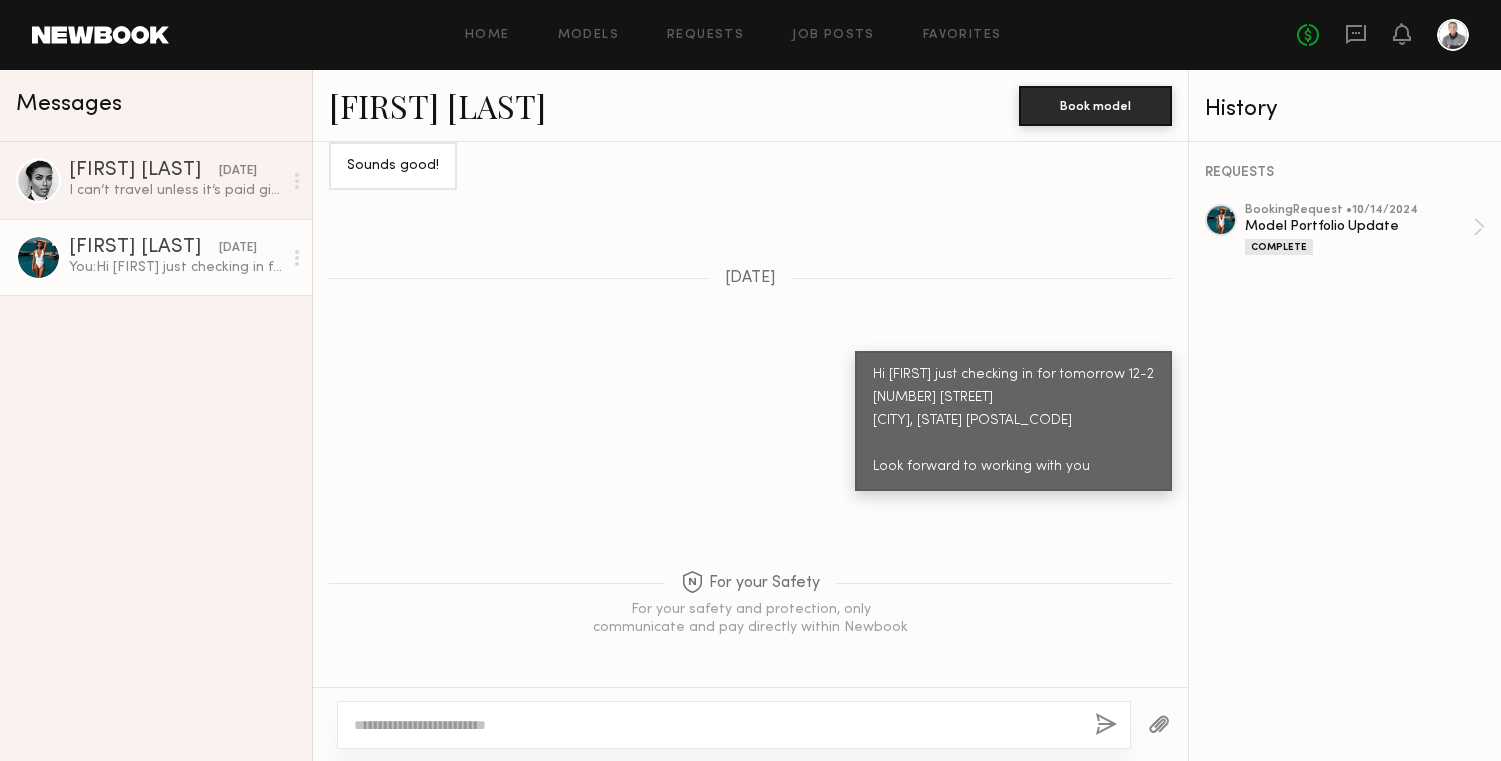 click 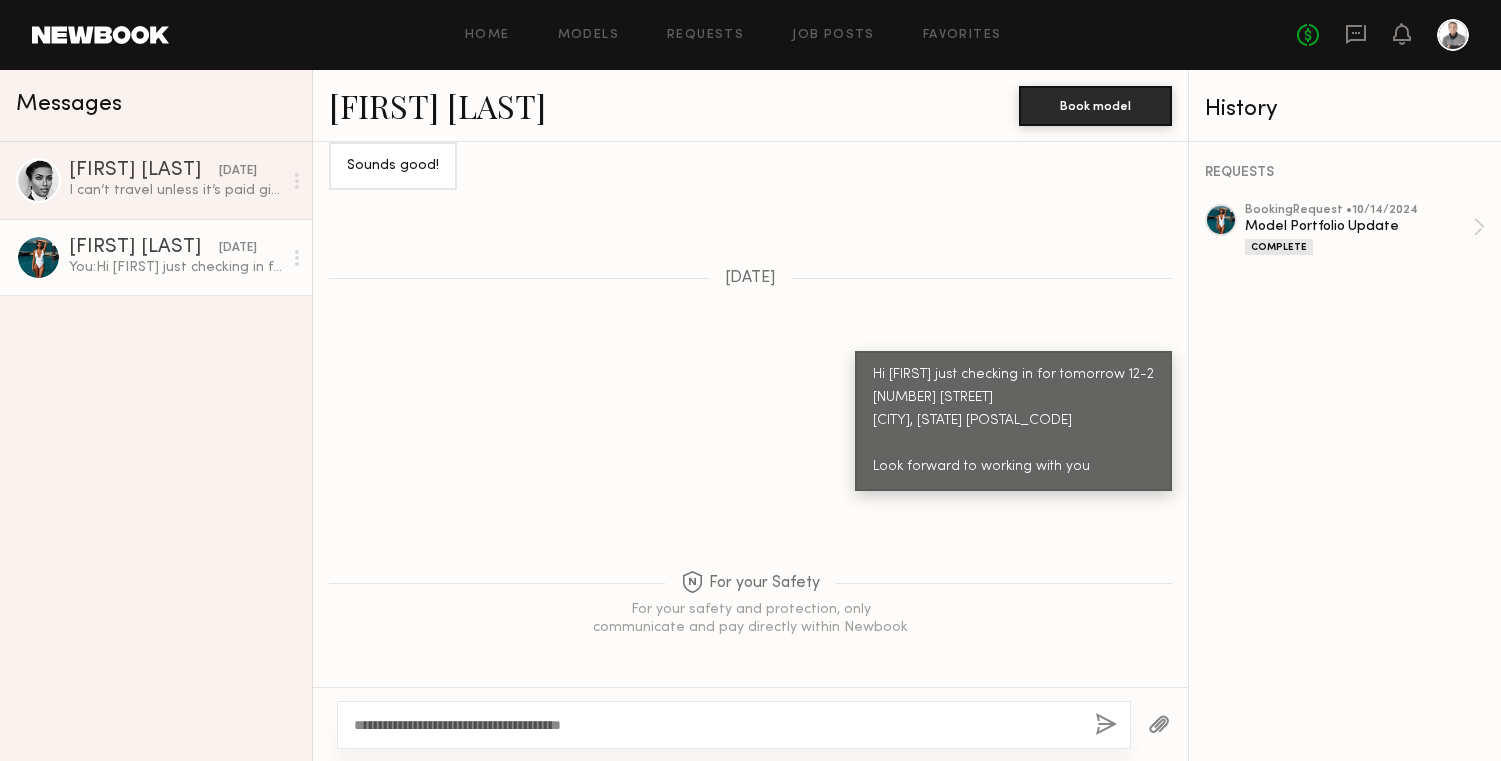 click on "**********" 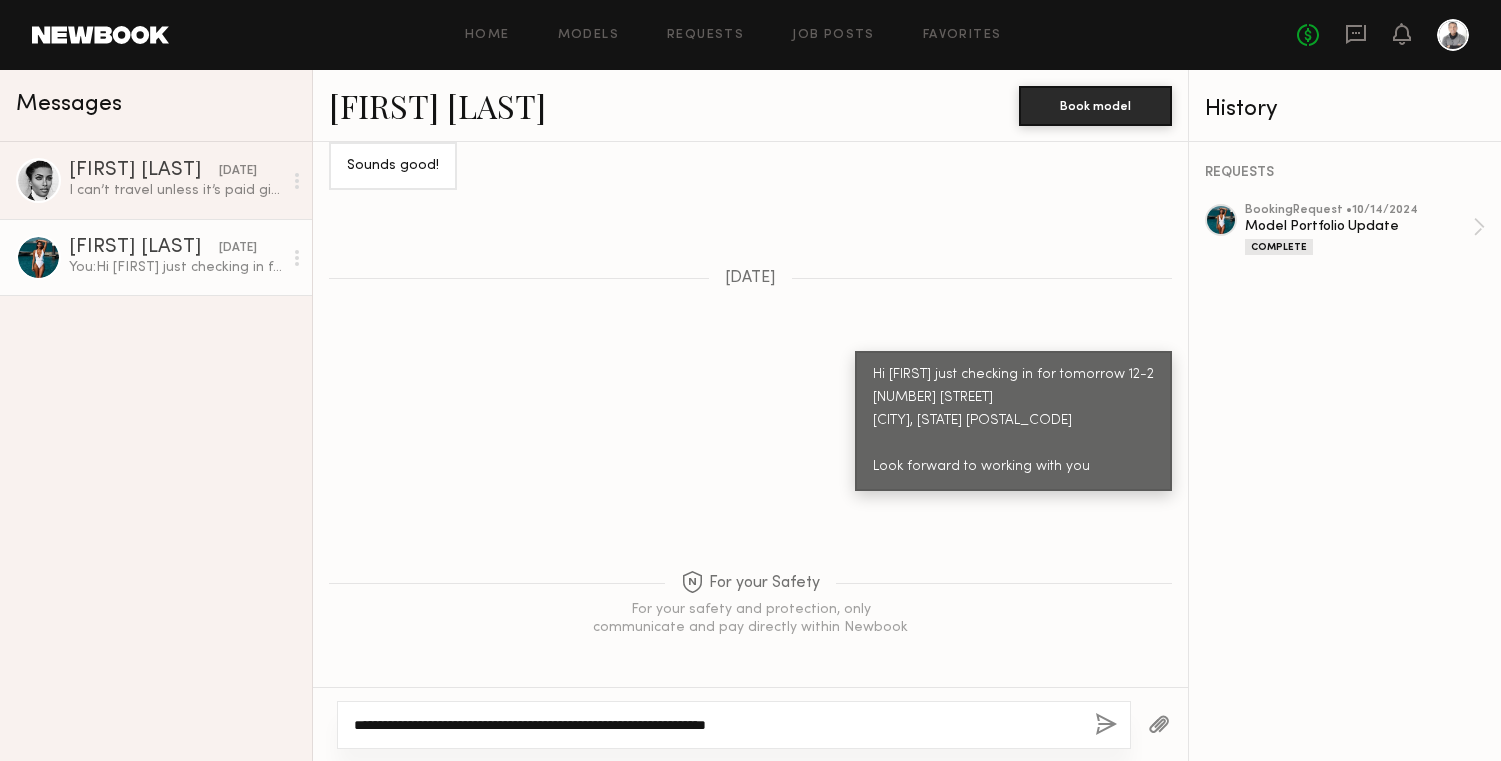 click on "**********" 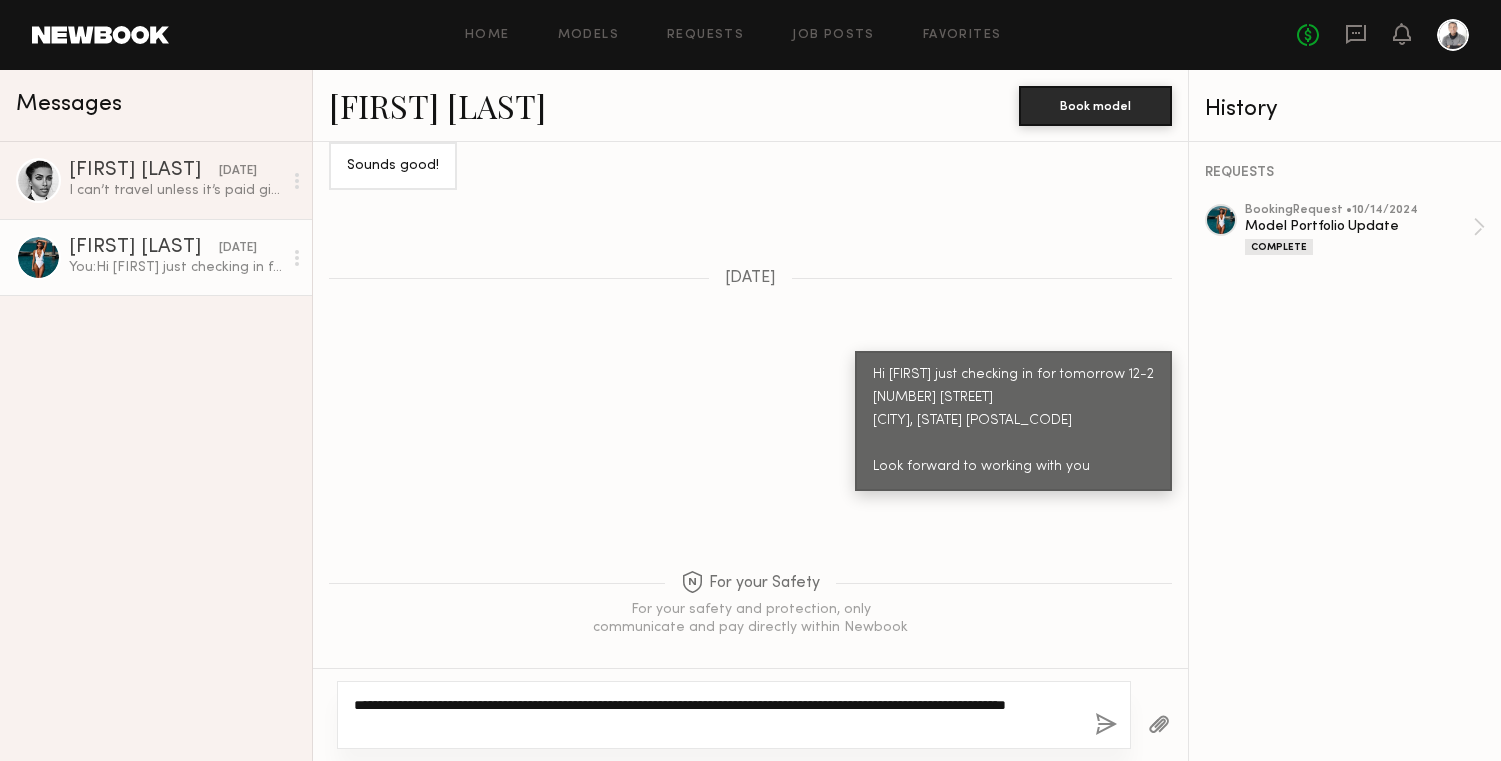 click on "**********" 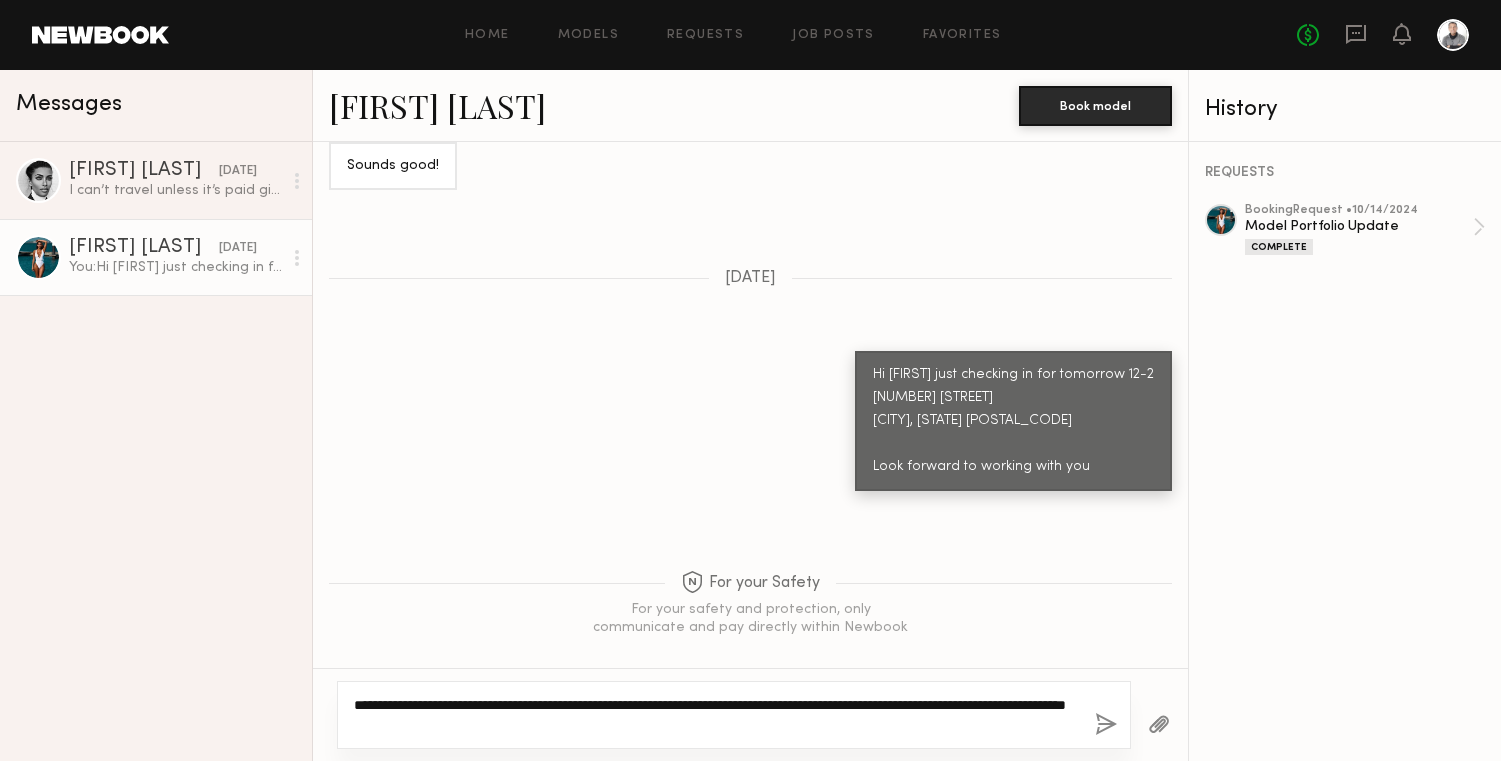 click on "**********" 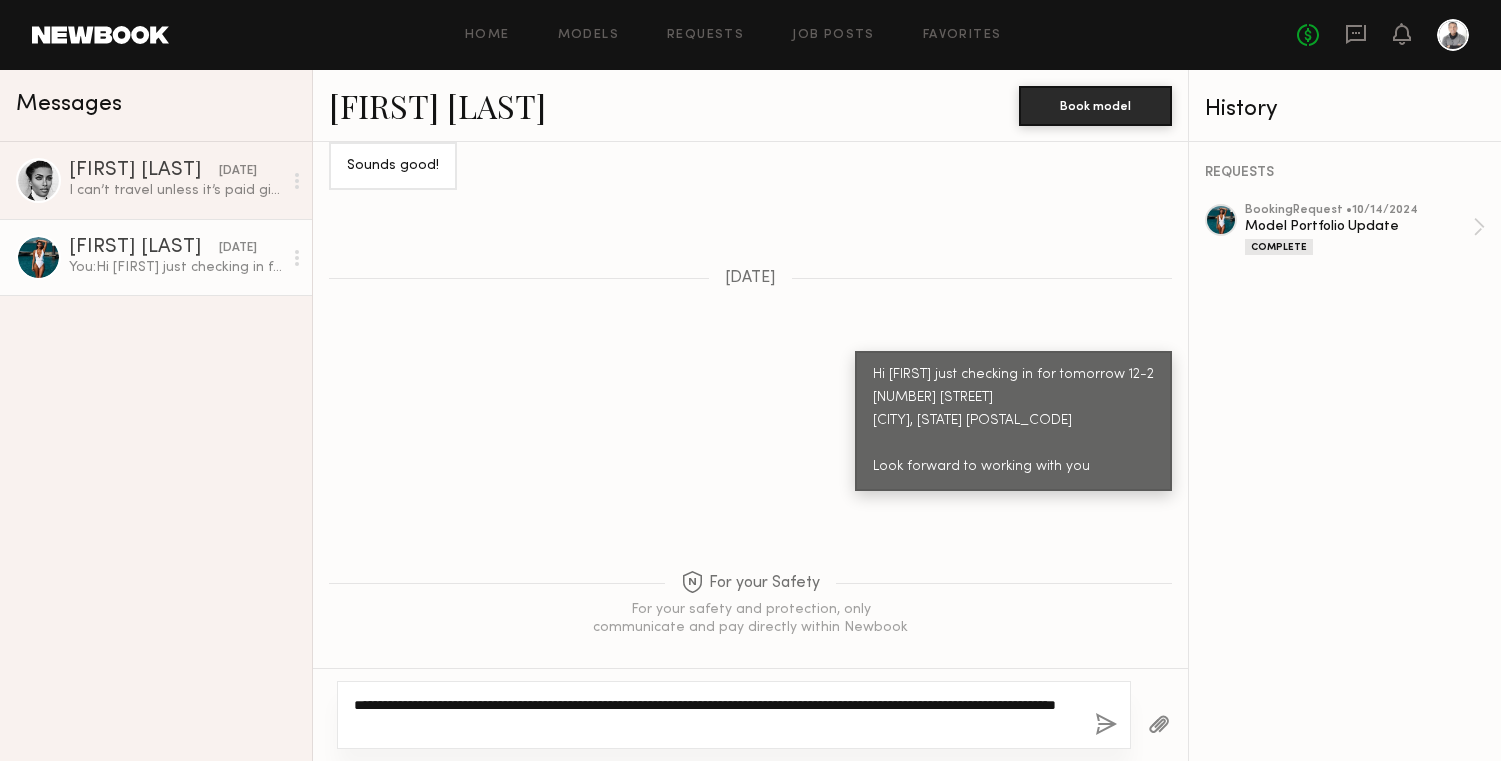 click on "**********" 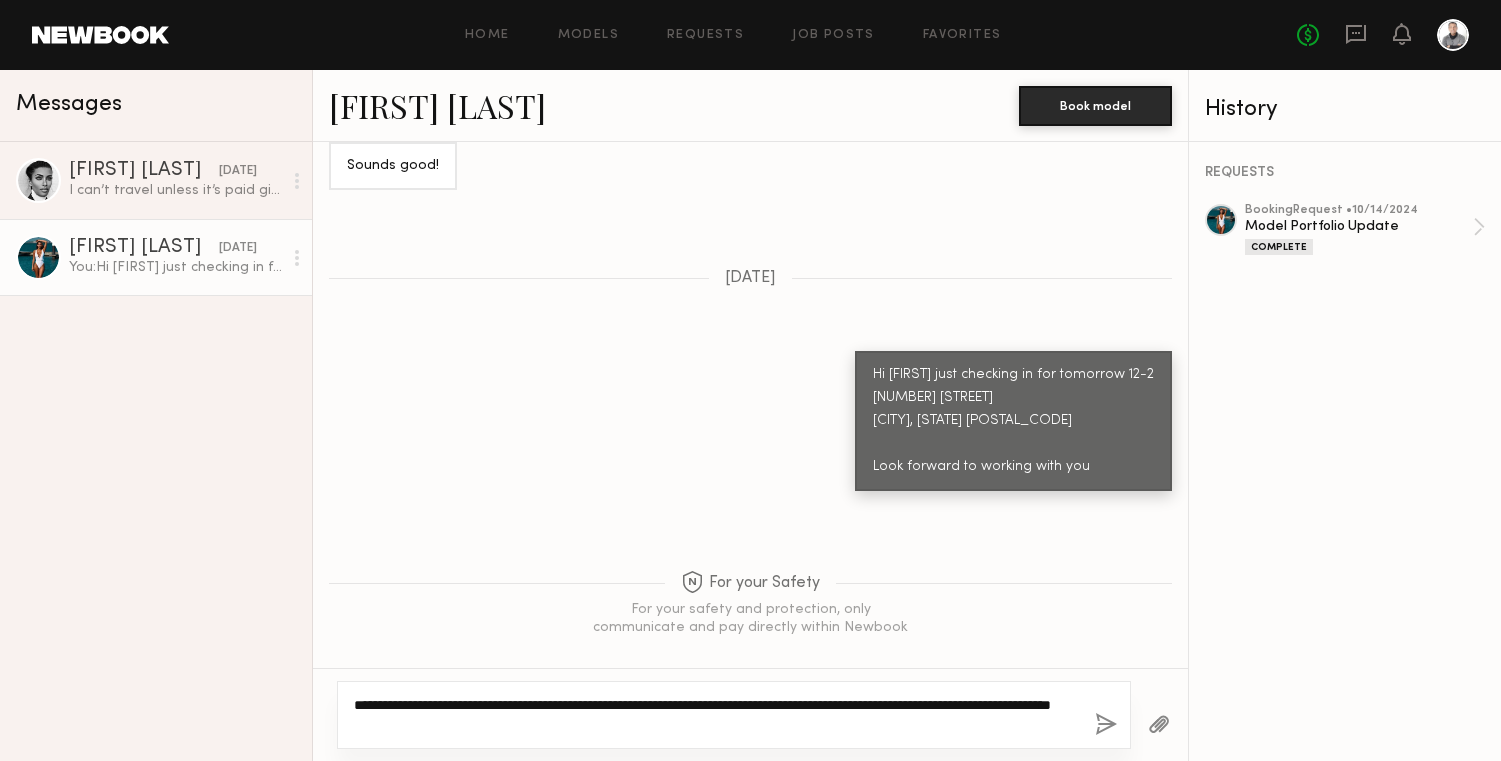 drag, startPoint x: 570, startPoint y: 720, endPoint x: 421, endPoint y: 650, distance: 164.62381 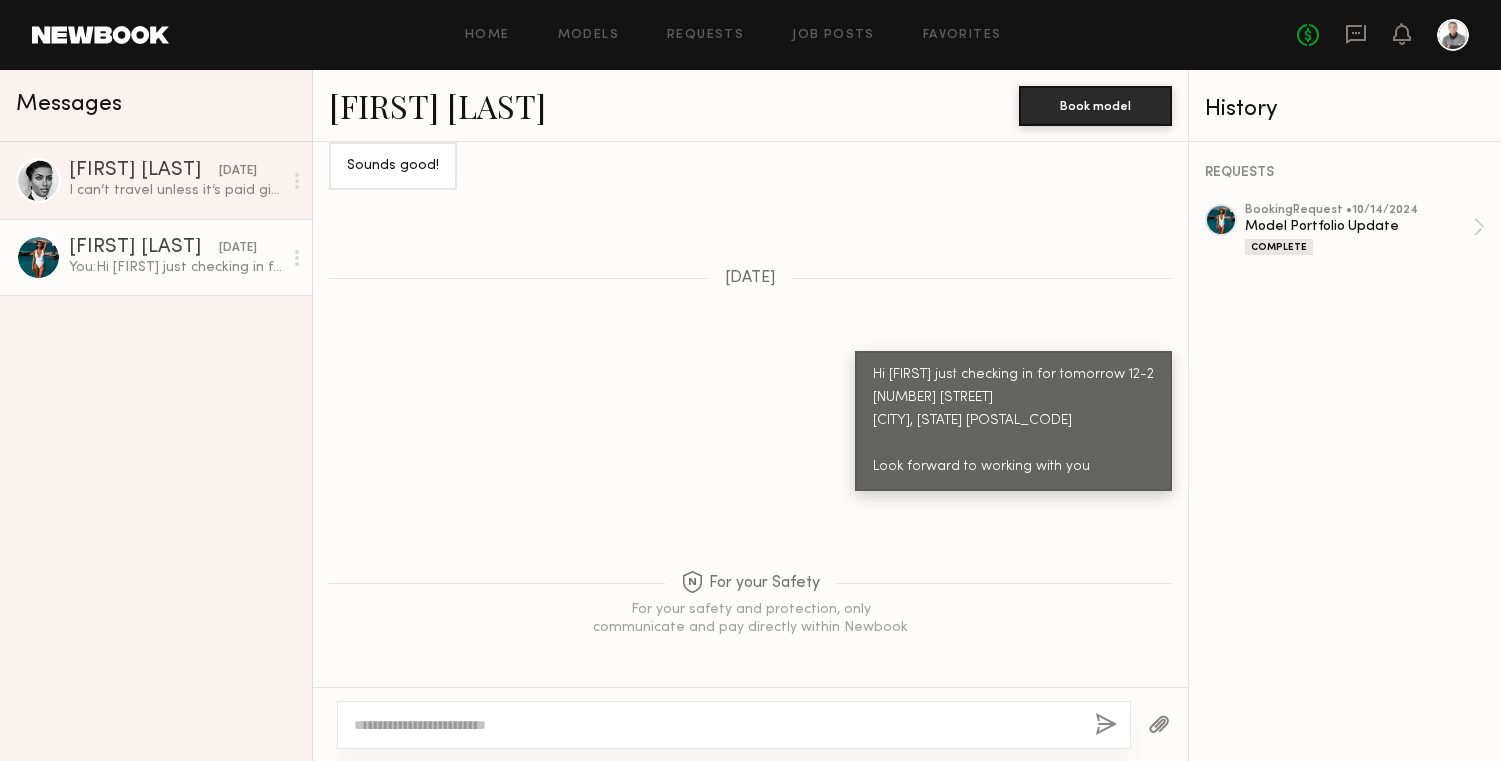 type 